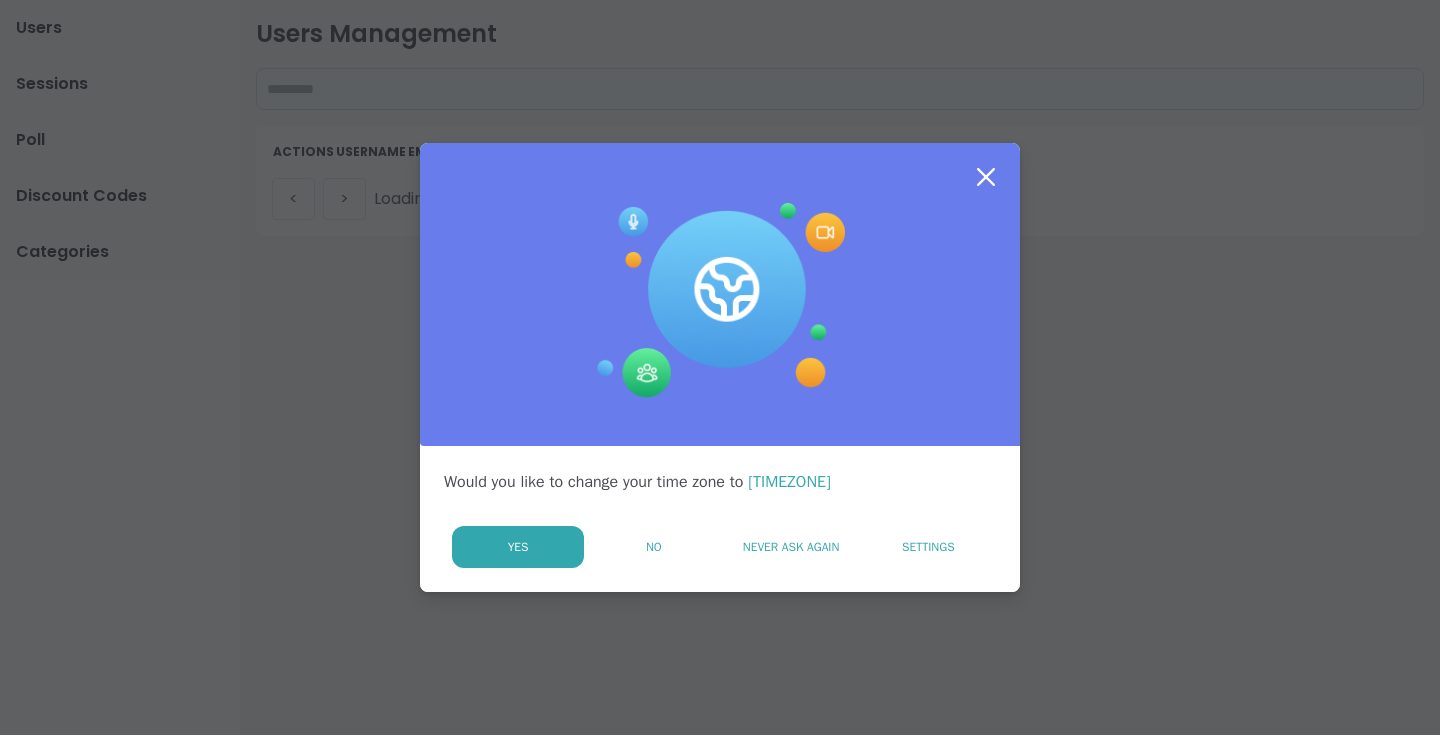scroll, scrollTop: 0, scrollLeft: 0, axis: both 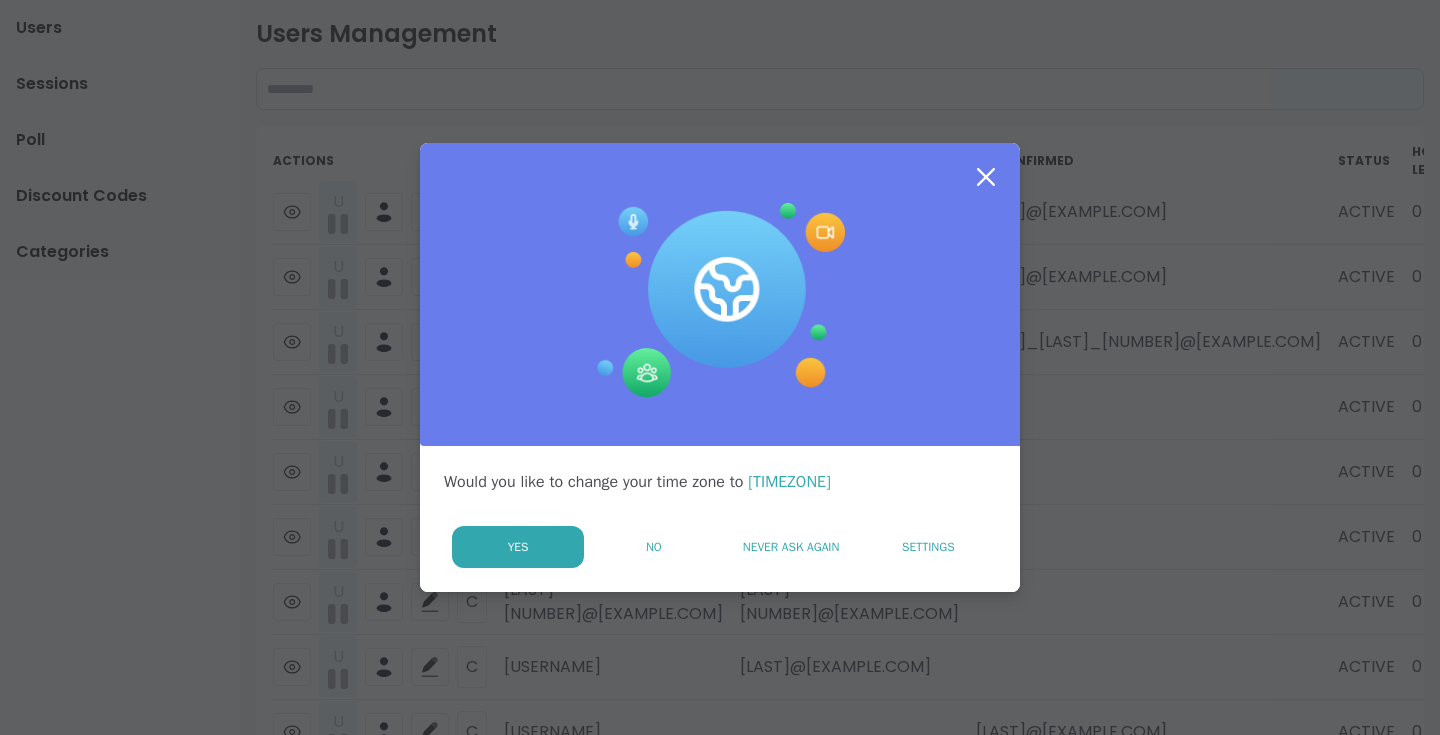click 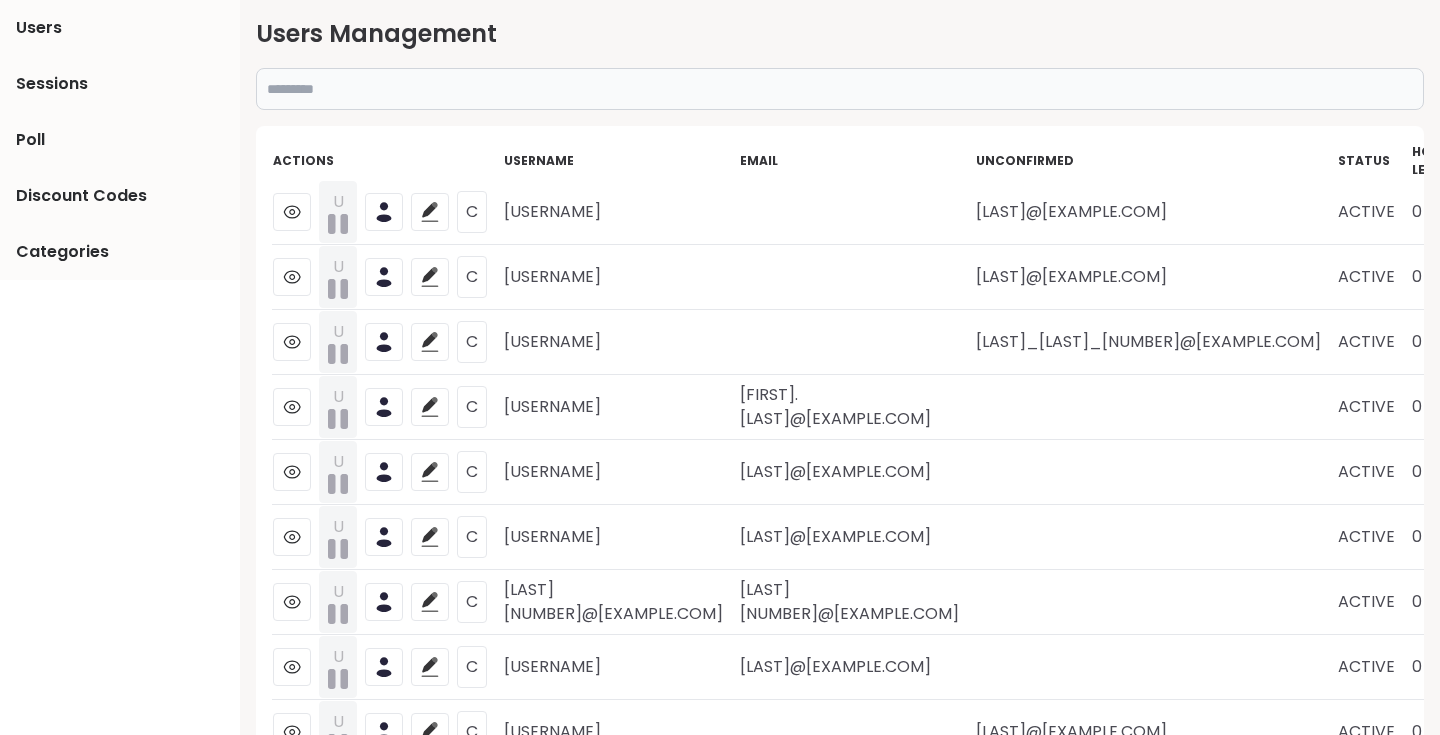 click at bounding box center (840, 89) 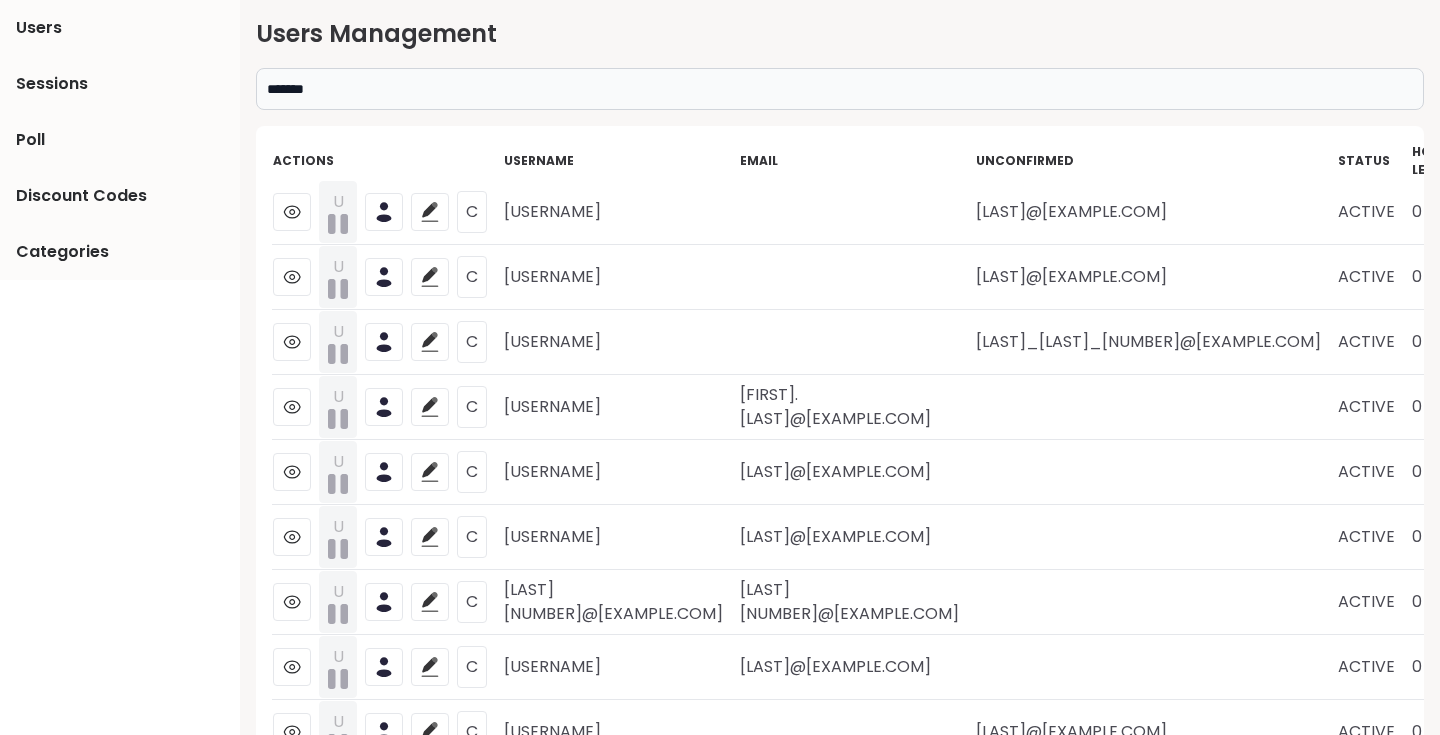 type on "*******" 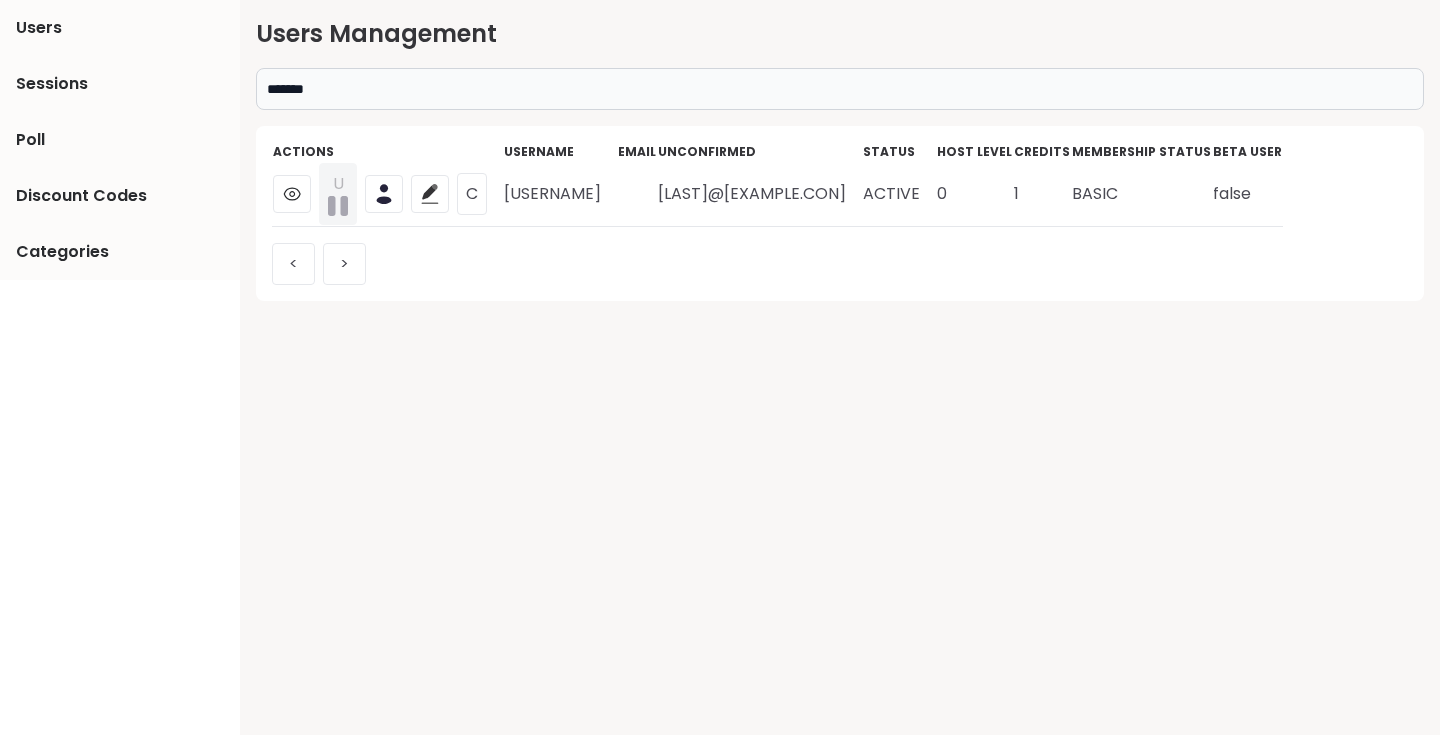 scroll, scrollTop: 0, scrollLeft: 0, axis: both 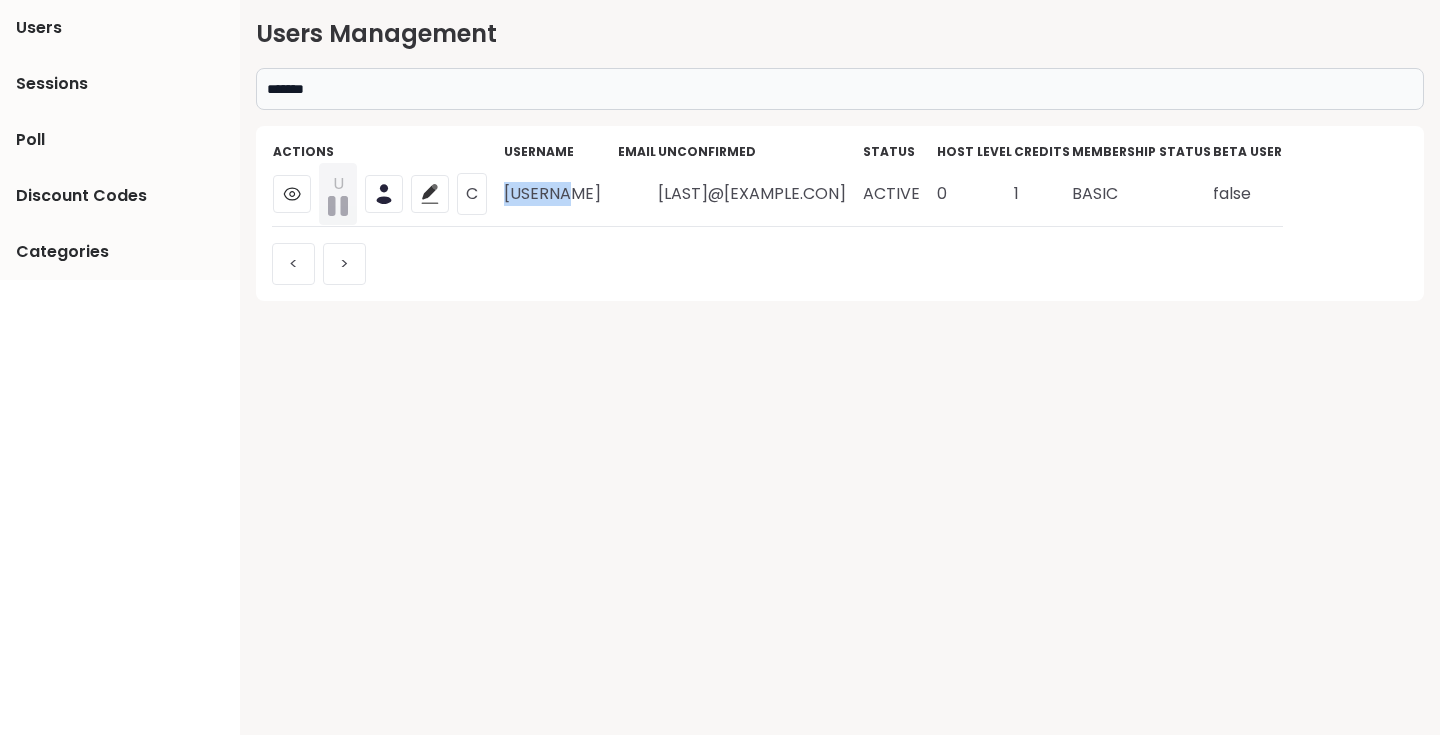 drag, startPoint x: 507, startPoint y: 197, endPoint x: 574, endPoint y: 197, distance: 67 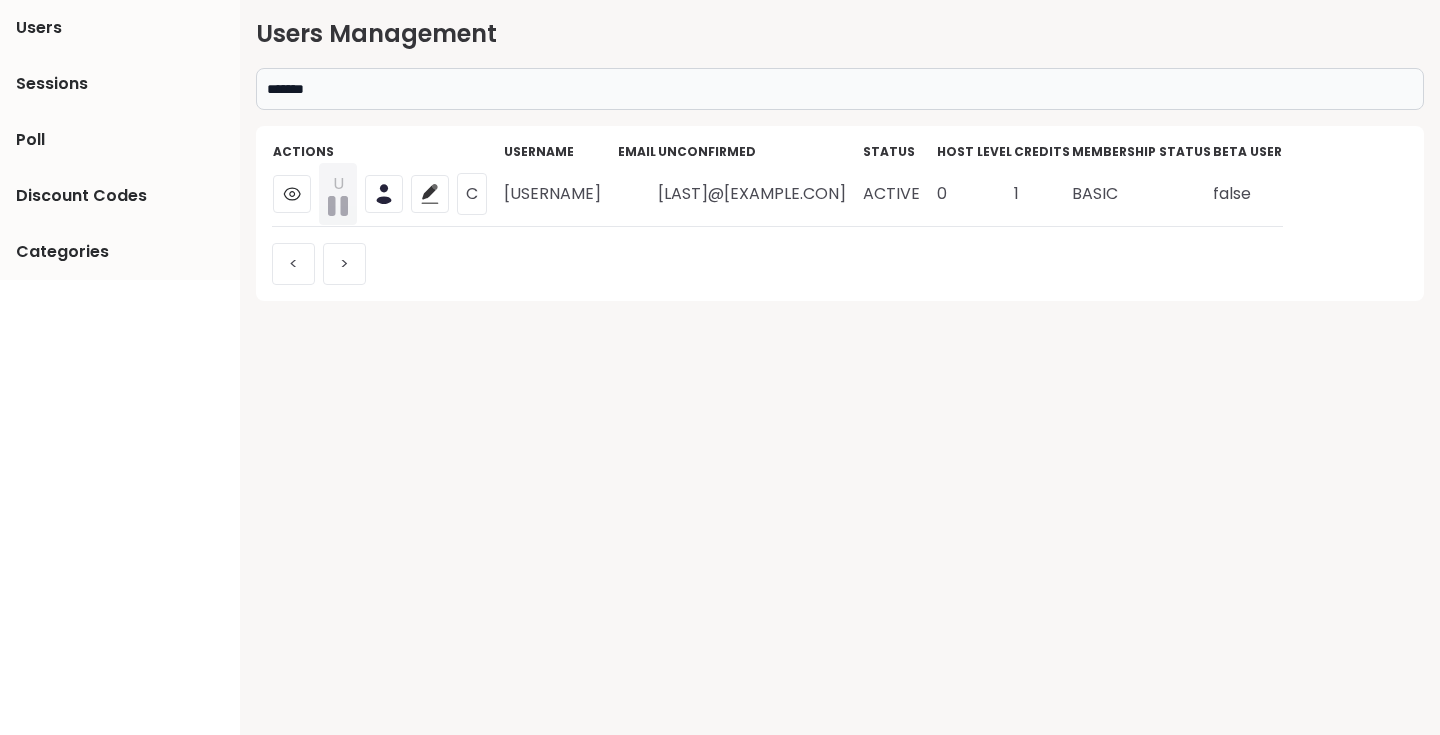 click on "*******" at bounding box center [840, 89] 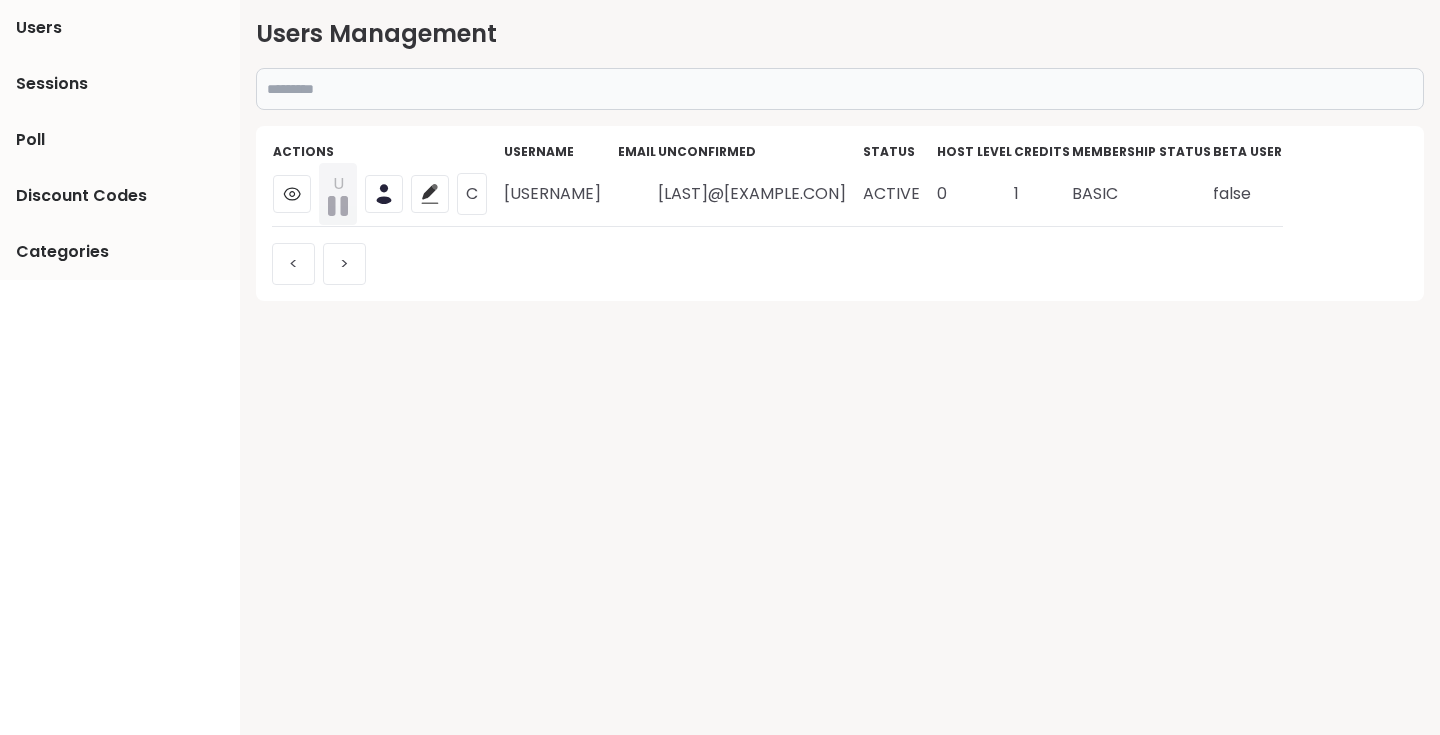 paste on "******" 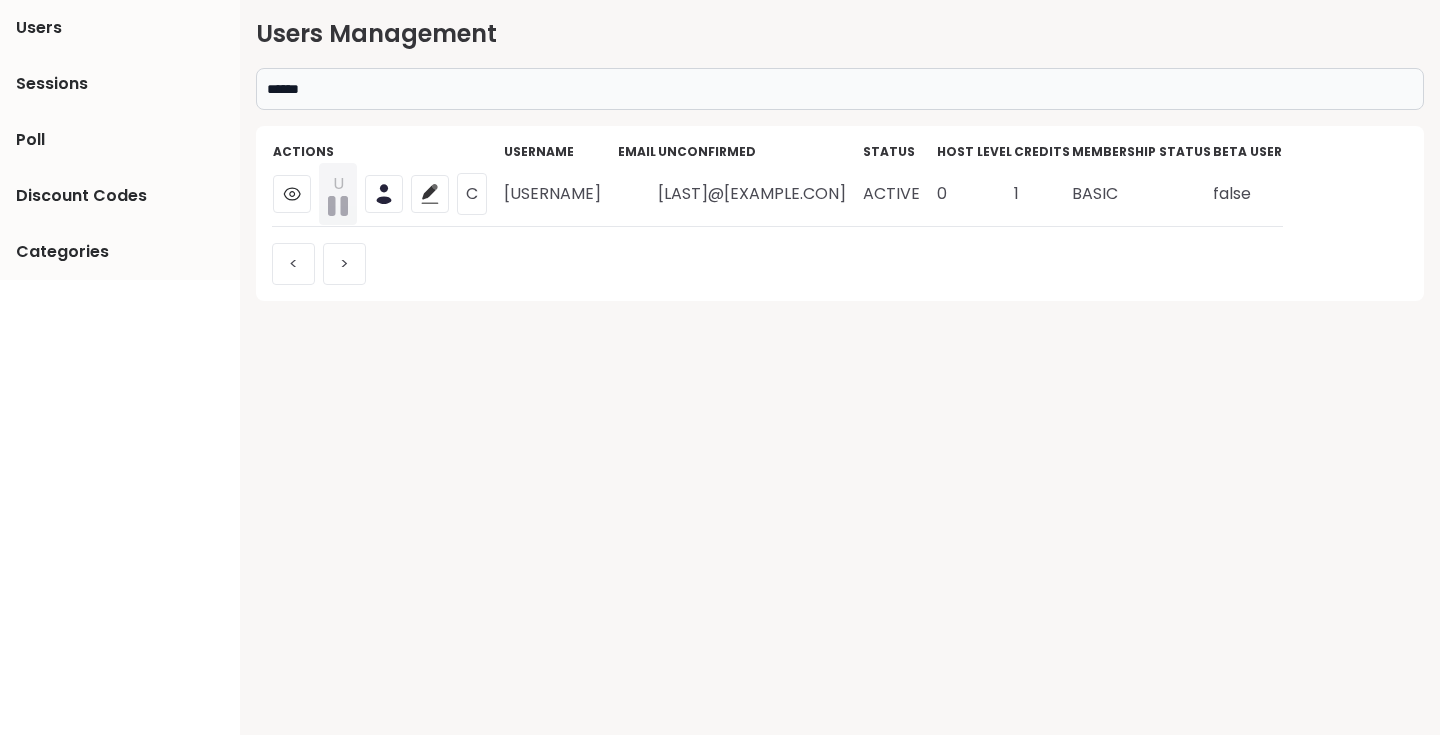 type on "******" 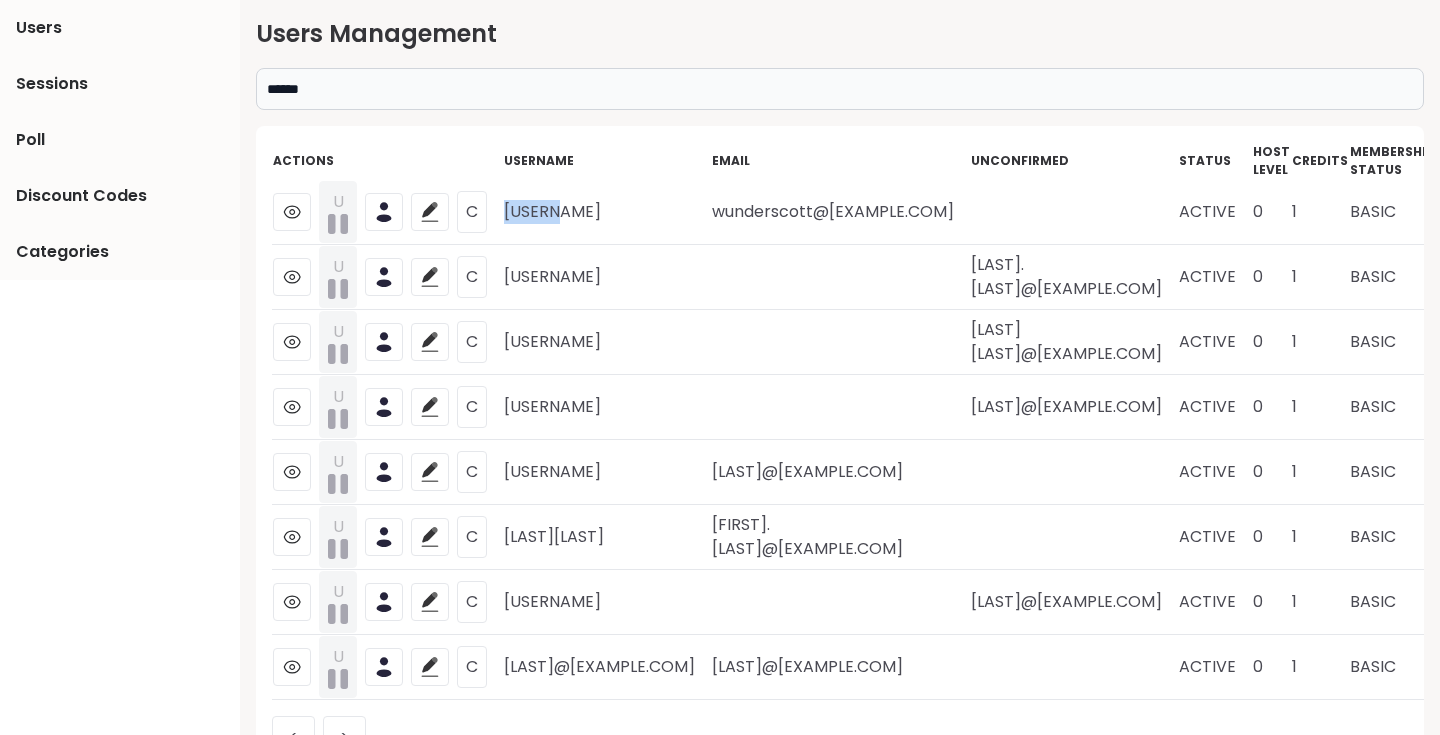 drag, startPoint x: 506, startPoint y: 214, endPoint x: 597, endPoint y: 214, distance: 91 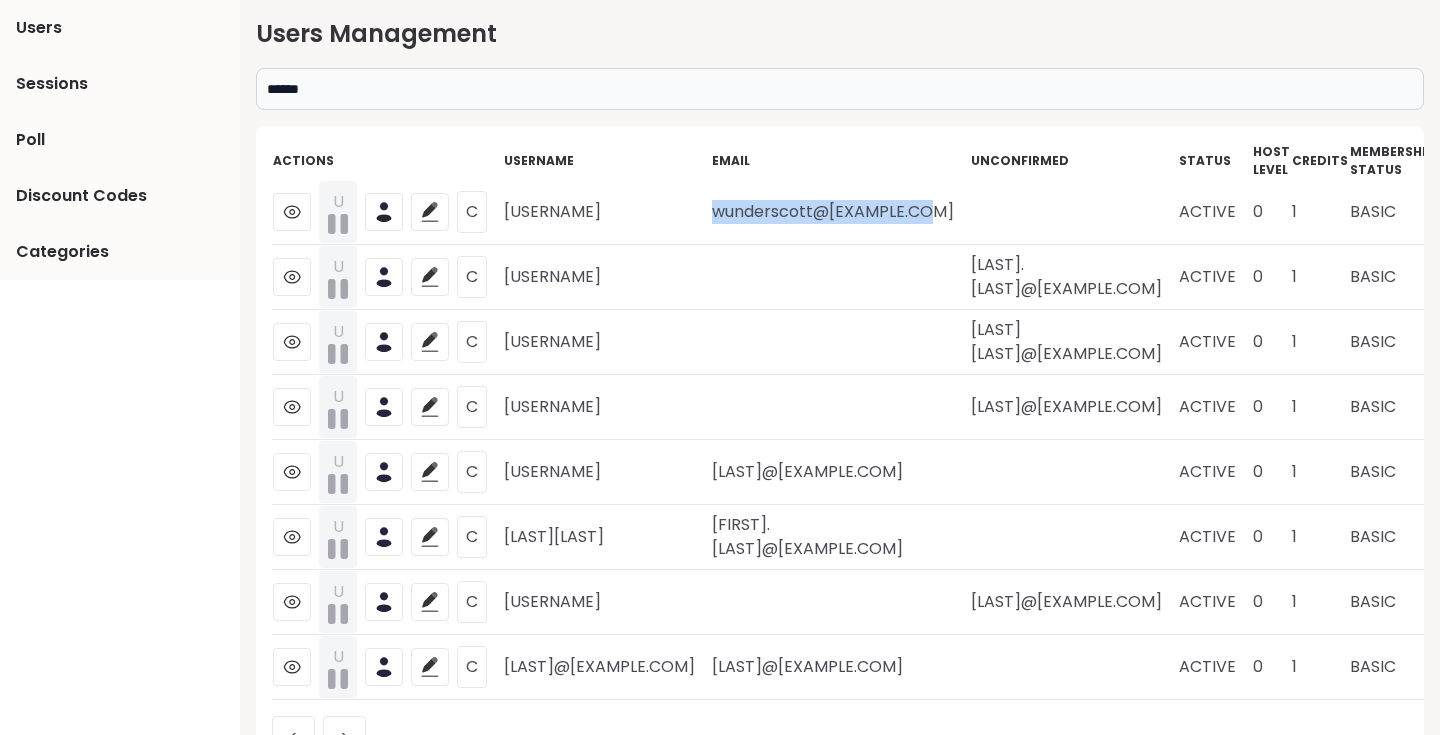 drag, startPoint x: 679, startPoint y: 211, endPoint x: 927, endPoint y: 211, distance: 248 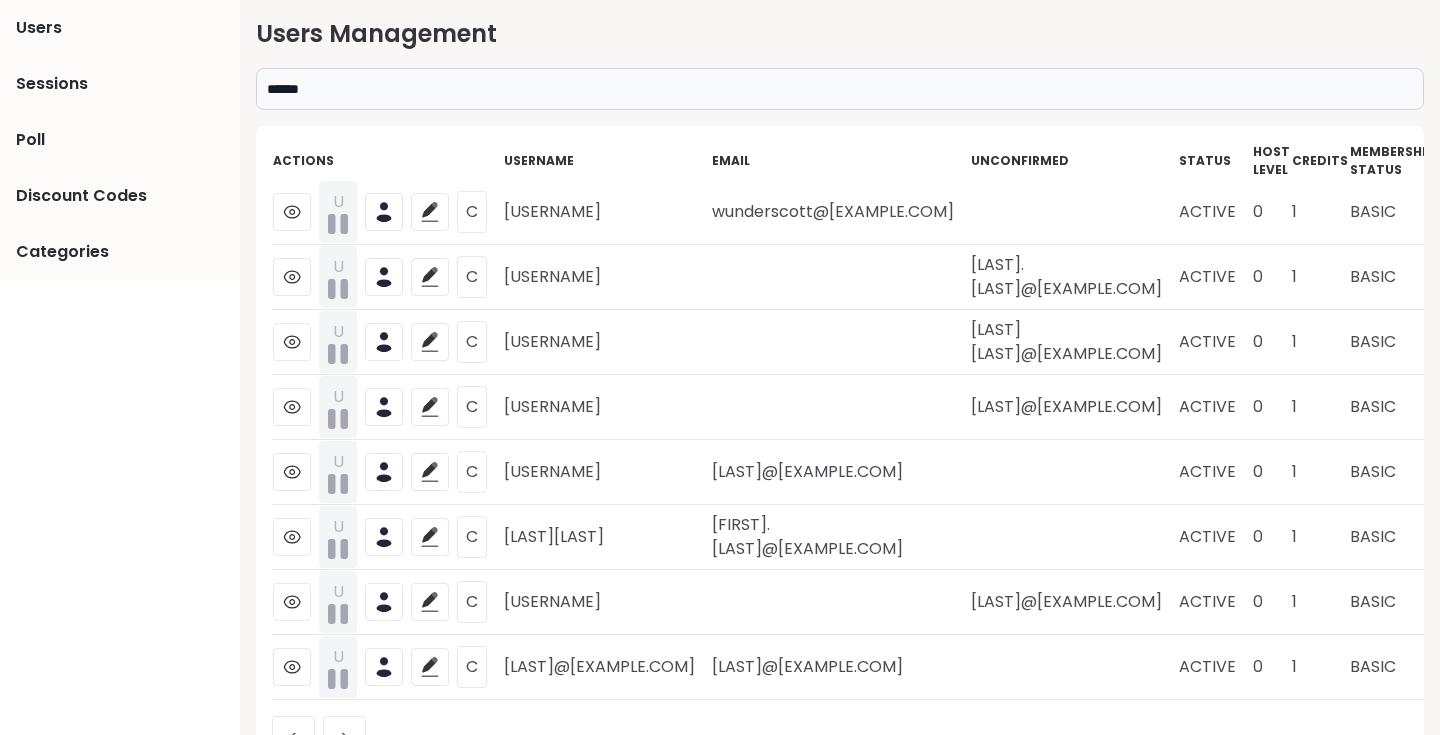 click on "******" at bounding box center [840, 89] 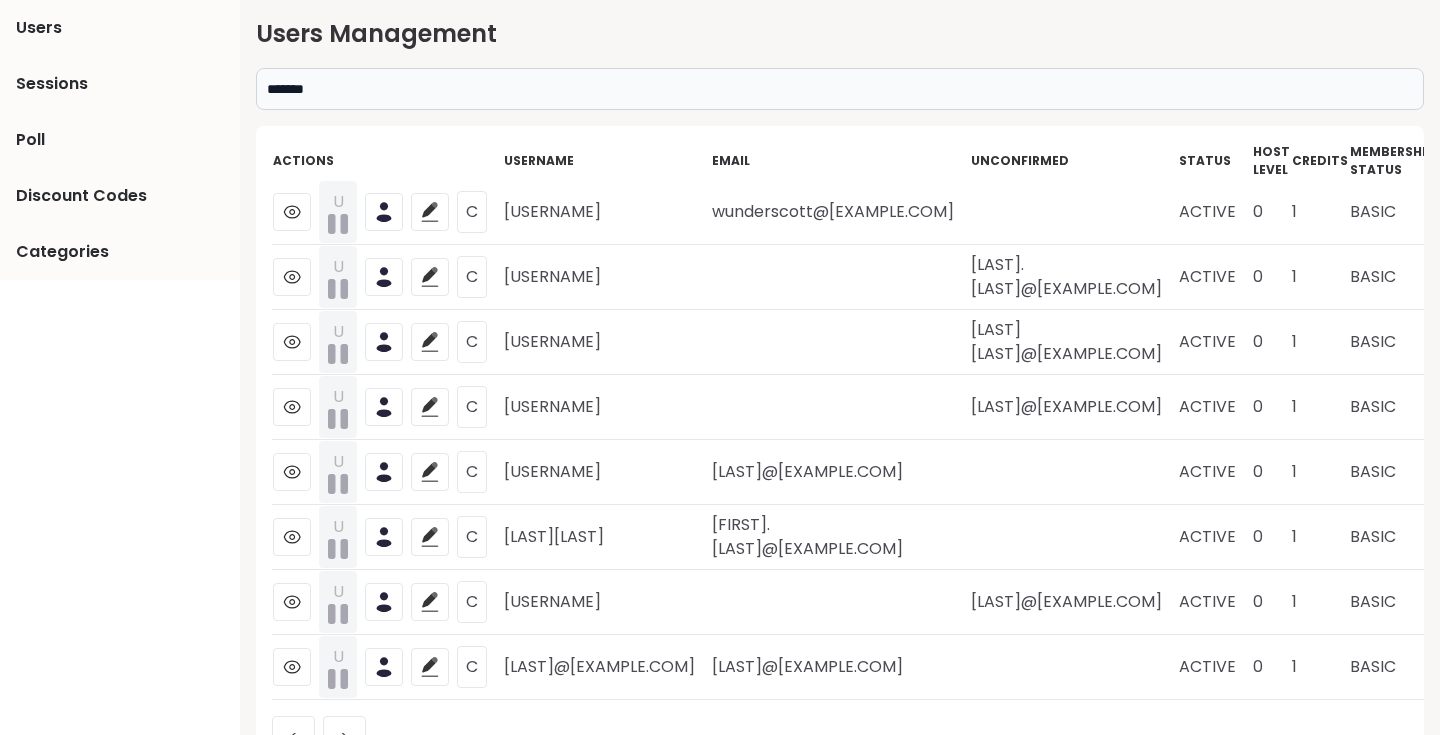 type on "*******" 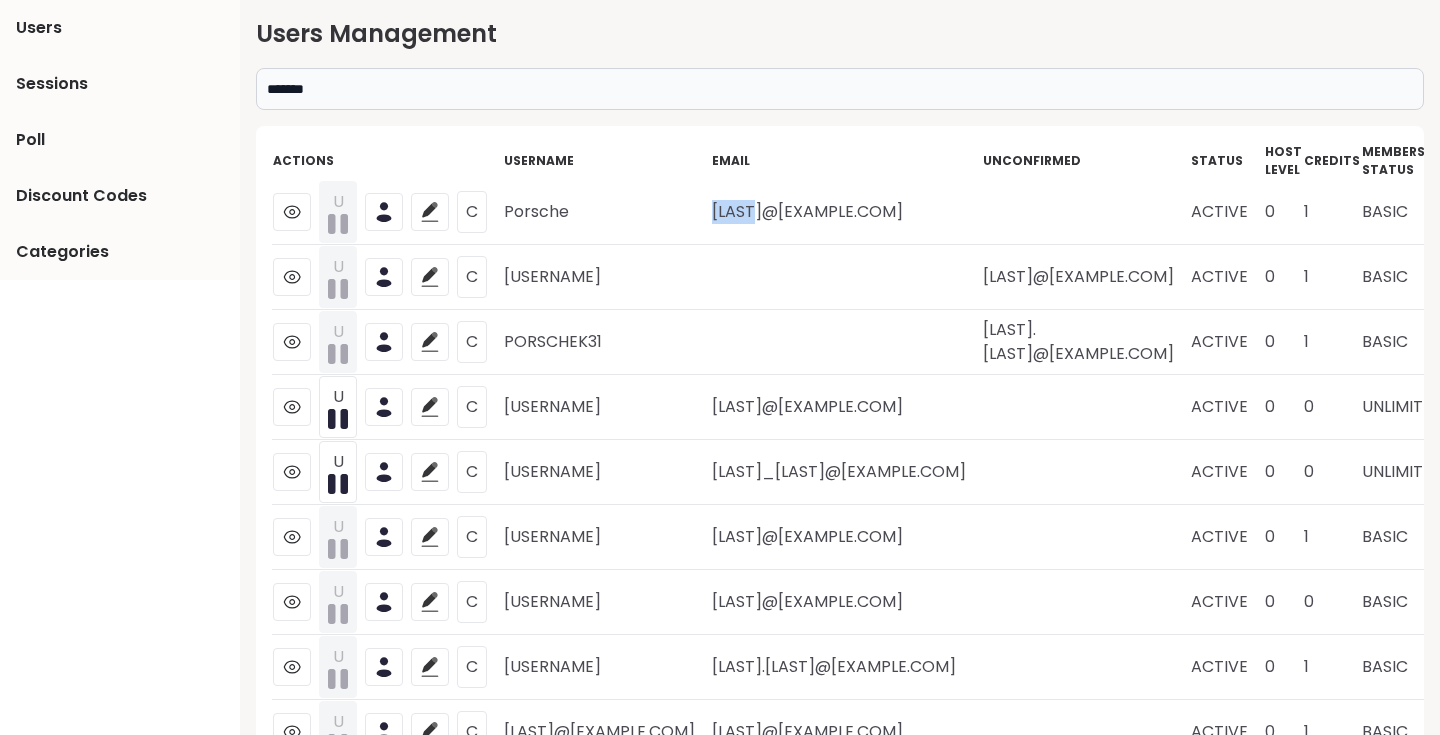 drag, startPoint x: 699, startPoint y: 216, endPoint x: 749, endPoint y: 217, distance: 50.01 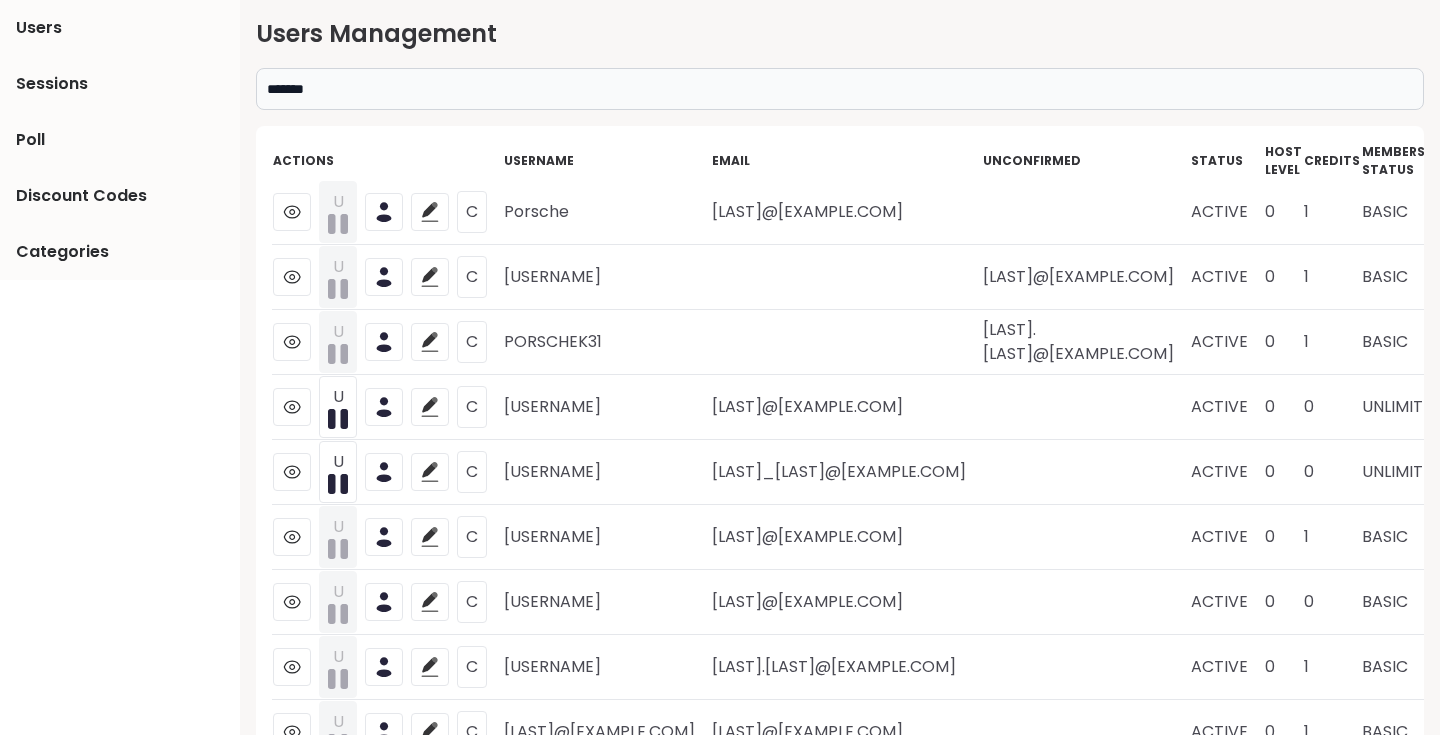 click on "Users Management ******* Actions Username Email Unconfirmed Status Host Level credits Membership Status Beta User U  C Porsche porschehouse@hotmail.com ACTIVE 0 1 BASIC false U  C Lovehelps porschewilson562@yahoo.com ACTIVE 0 1 BASIC false U  C PORSCHEK31 porsche.kemp@yahoo.com ACTIVE 0 1 BASIC false U  C PorscheLori loriwilliams944@gmail.com ACTIVE 0 0 UNLIMITED false U  C PorscheGrl911 lori_williams944@outlook.com ACTIVE 0 0 UNLIMITED false U  C porschebunton porschebunton@gmail.com ACTIVE 0 1 BASIC false U  C porschesmithbusiness porschesmithbusiness@gmail.com ACTIVE 0 0 BASIC false U  C fredrickporsche fredrick.porsche@gmail.com ACTIVE 0 1 BASIC false U  C porschemccray17 porschemccray17@gmail.com ACTIVE 0 1 BASIC false U  C 911porsche32 911porsche32@gmail.com ACTIVE 0 1 BASIC false < >" at bounding box center (840, 460) 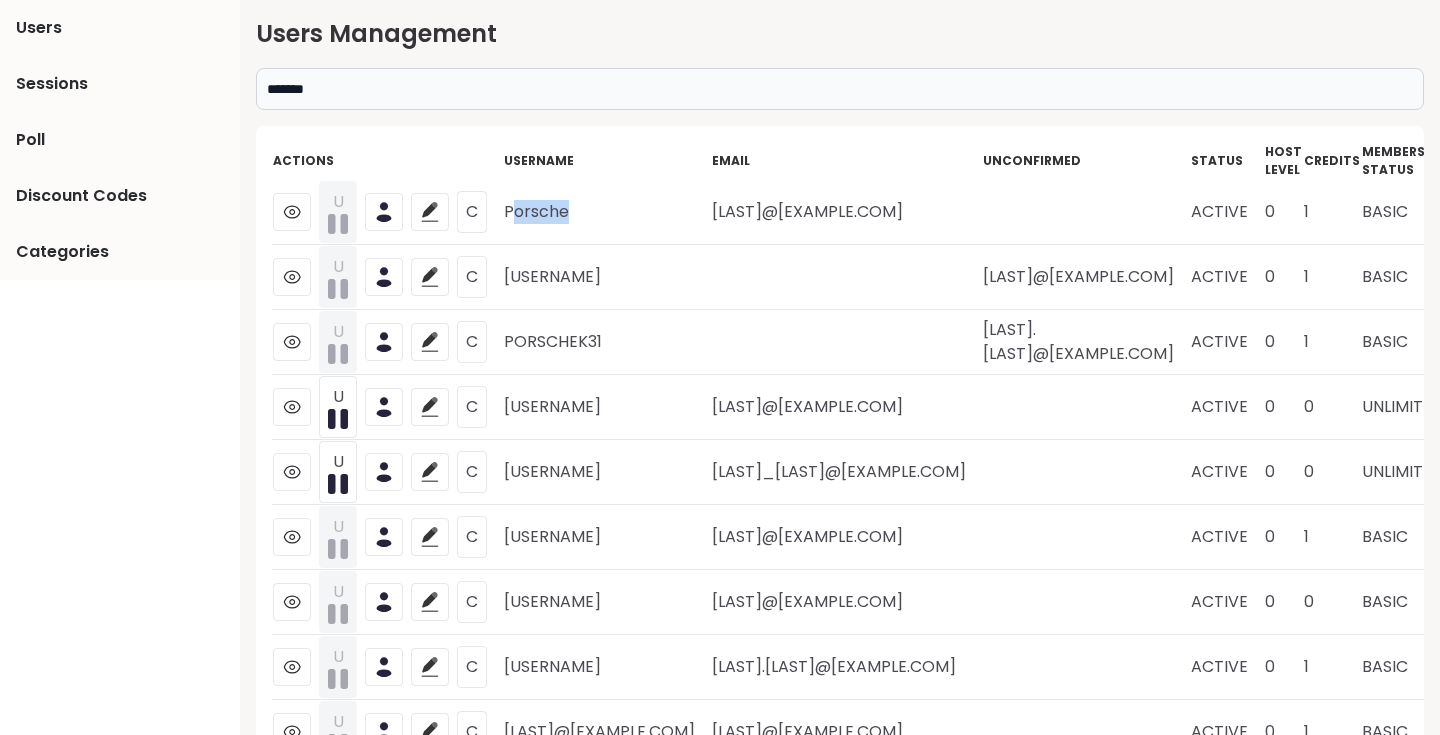 drag, startPoint x: 510, startPoint y: 213, endPoint x: 595, endPoint y: 214, distance: 85.00588 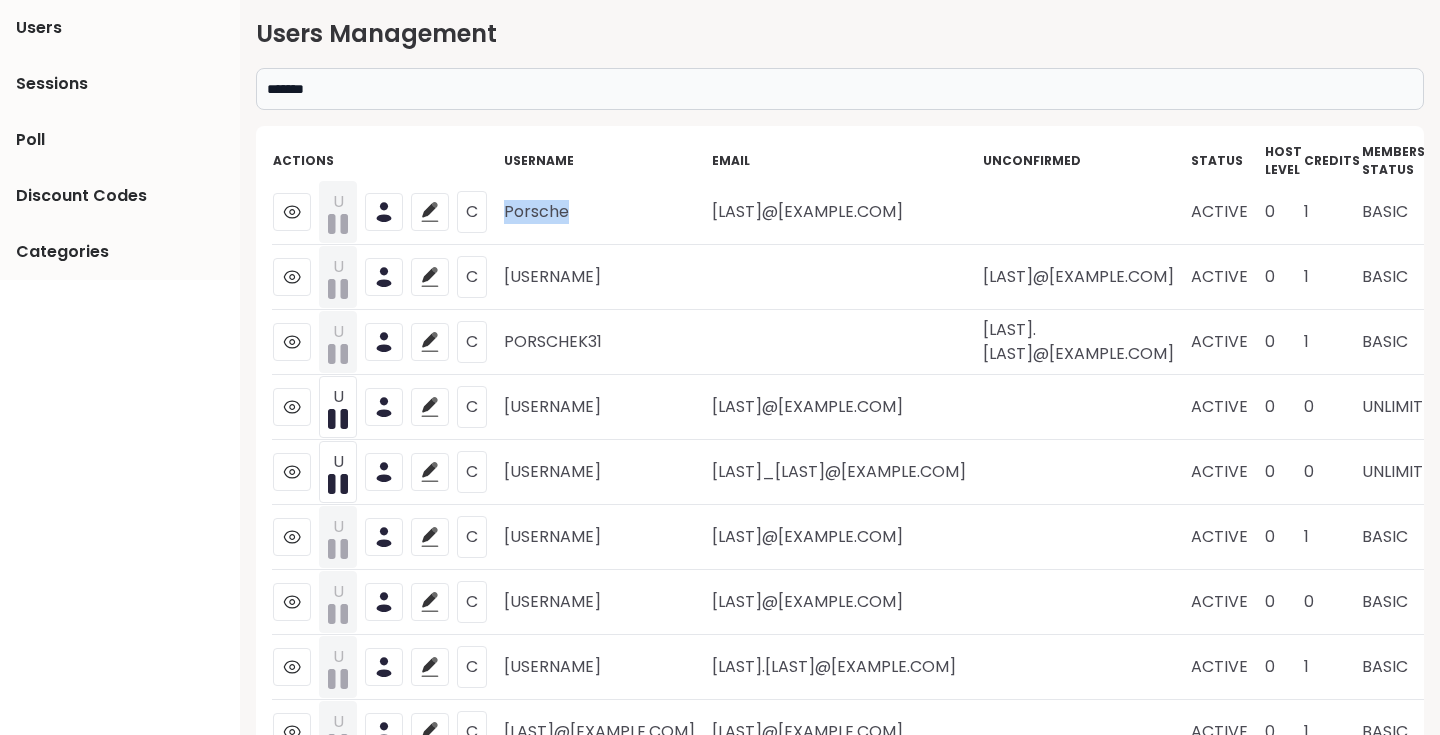 drag, startPoint x: 507, startPoint y: 212, endPoint x: 596, endPoint y: 219, distance: 89.27486 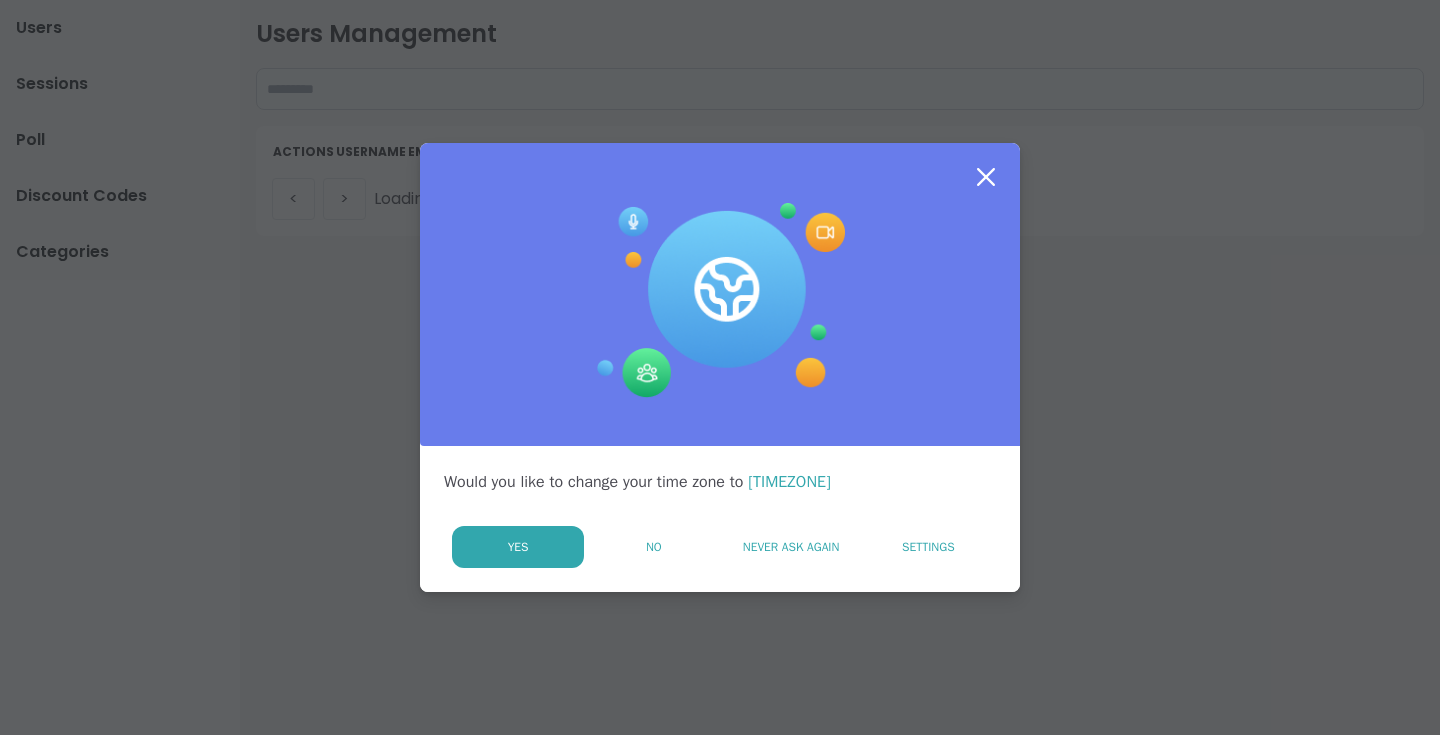 scroll, scrollTop: 0, scrollLeft: 0, axis: both 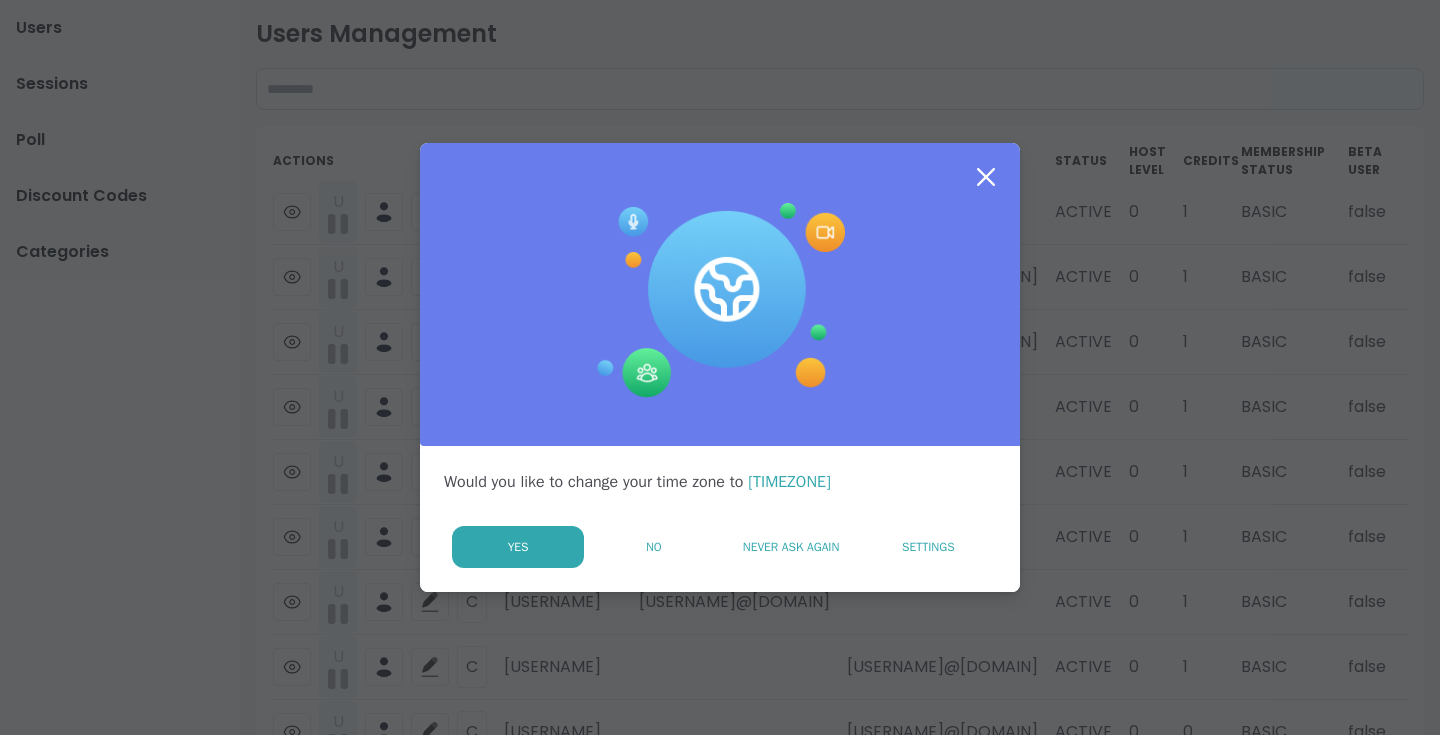 click 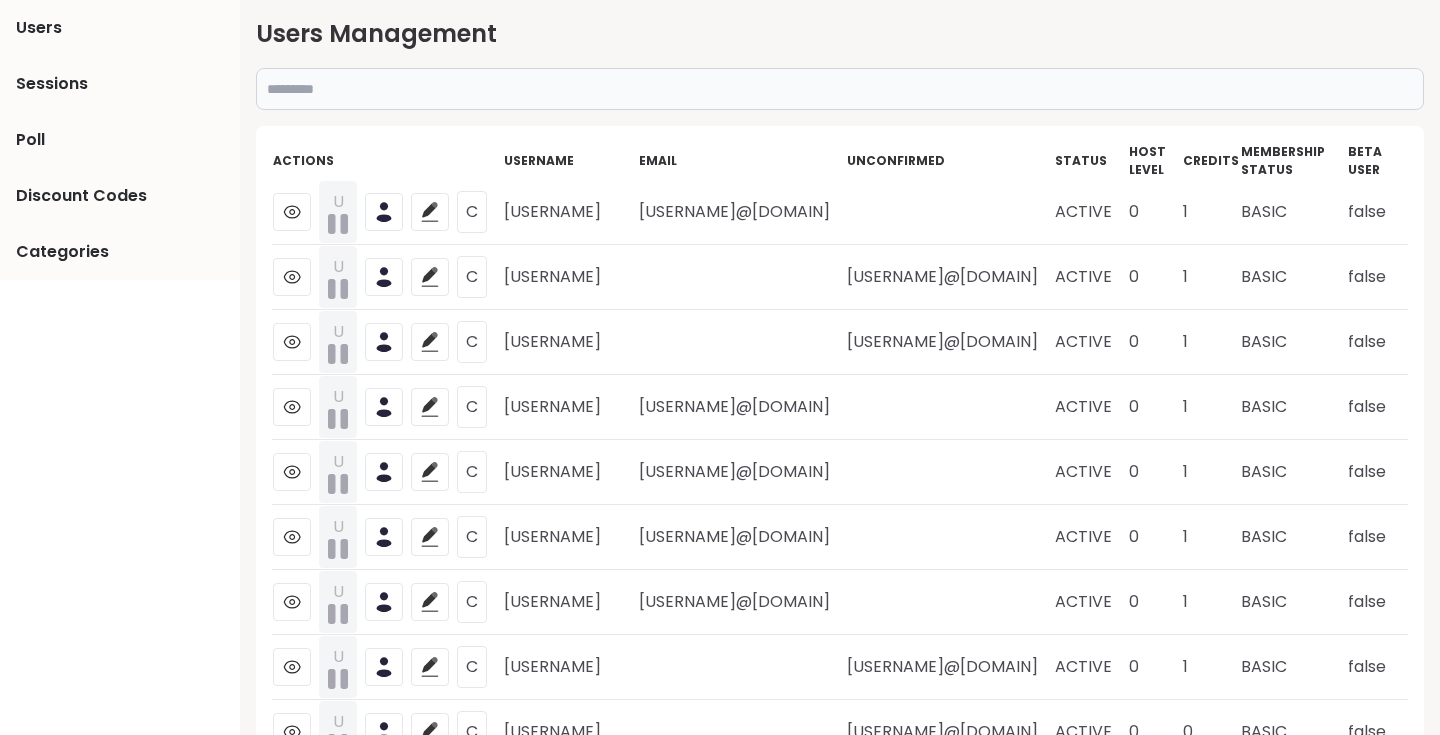 click at bounding box center [840, 89] 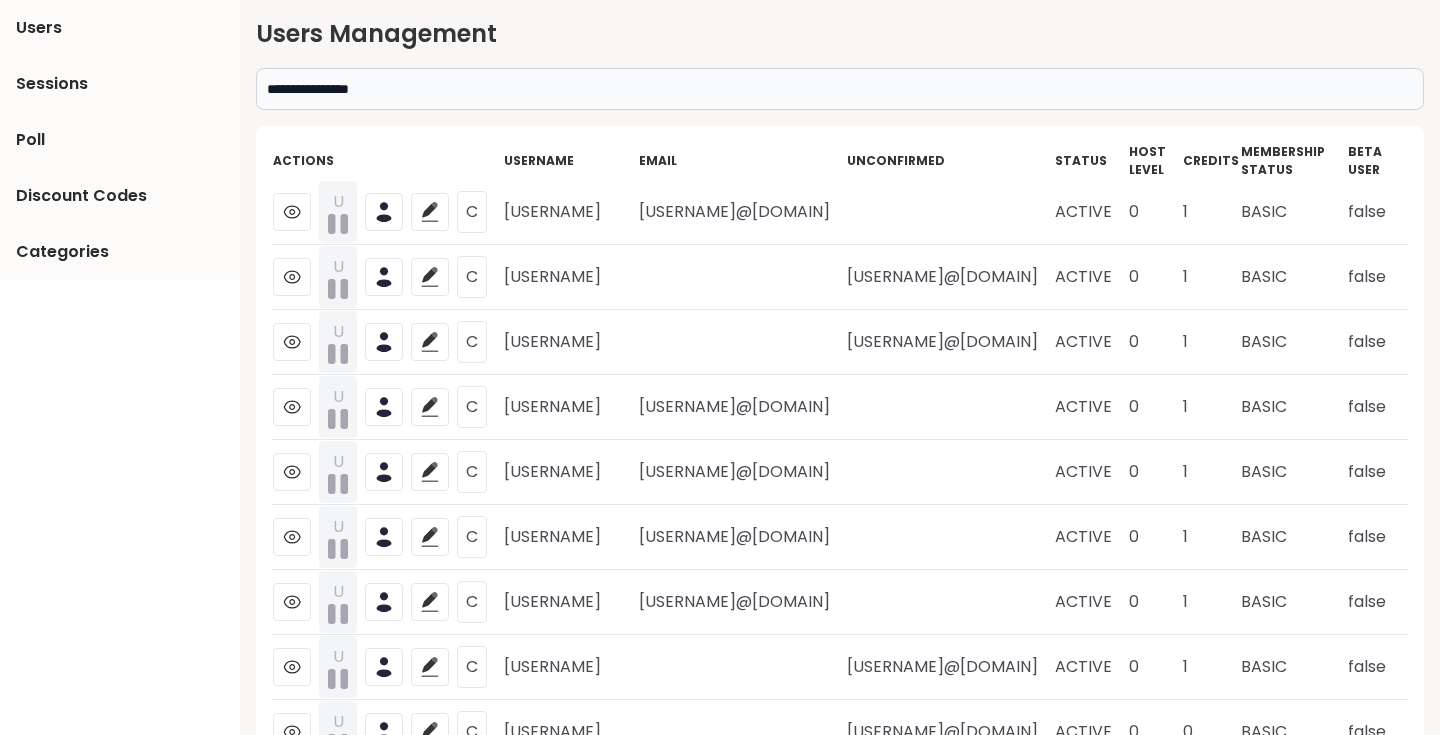 type on "**********" 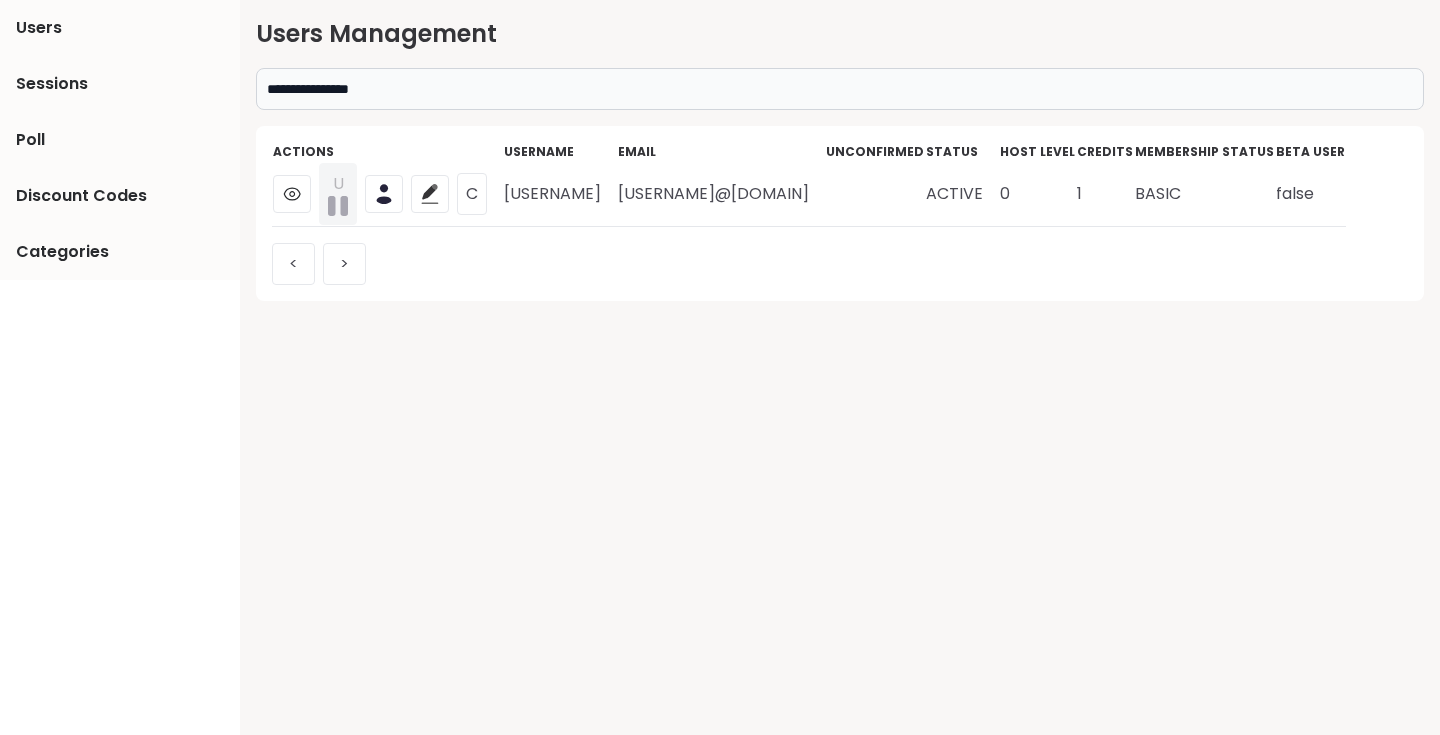 drag, startPoint x: 648, startPoint y: 194, endPoint x: 884, endPoint y: 195, distance: 236.00212 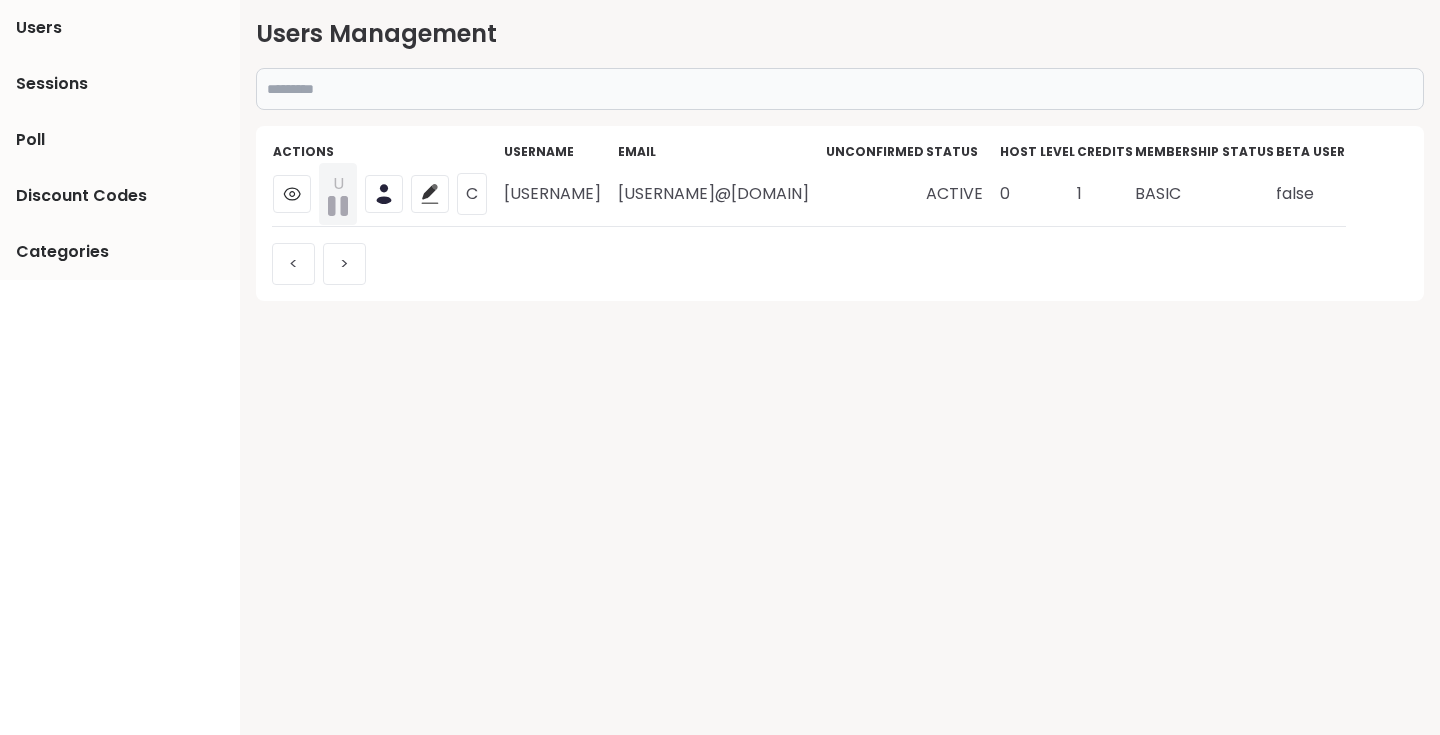 paste on "******" 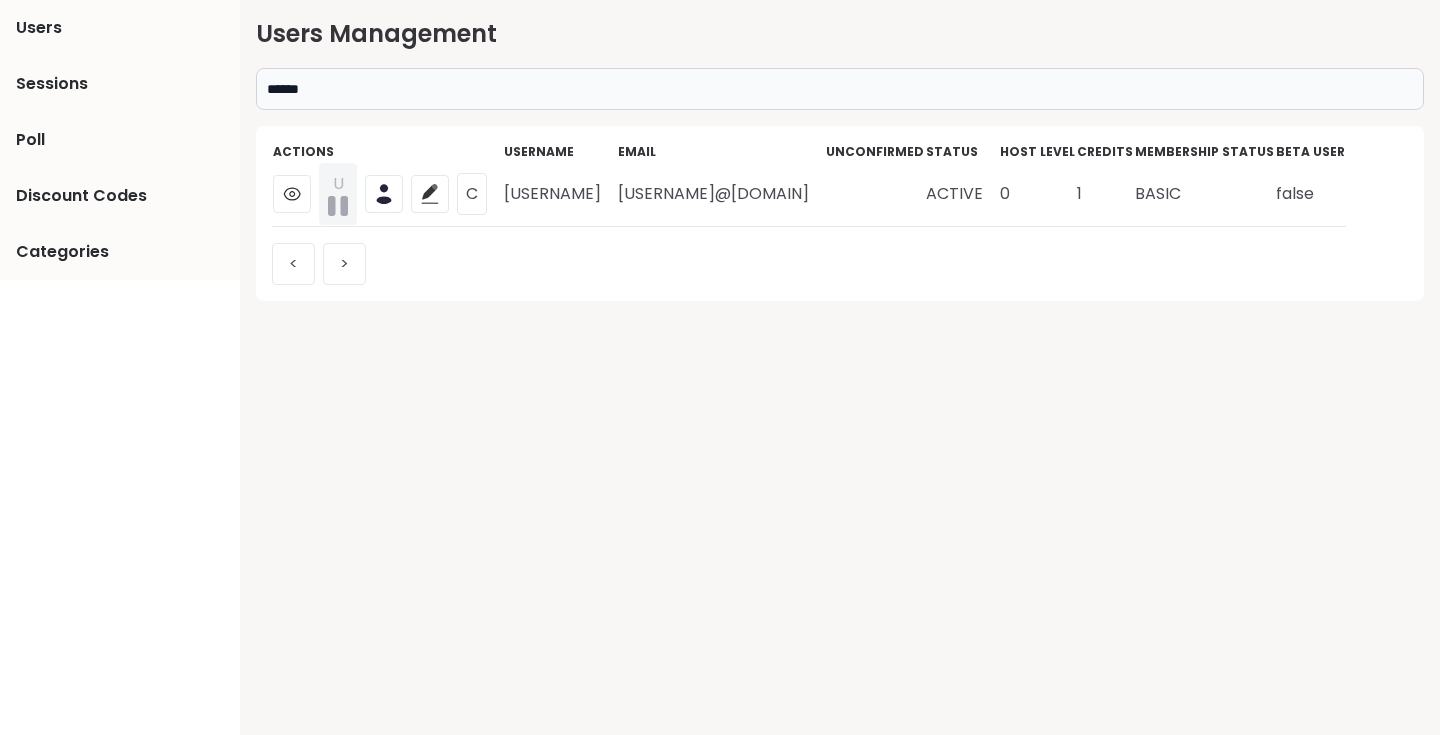 type on "******" 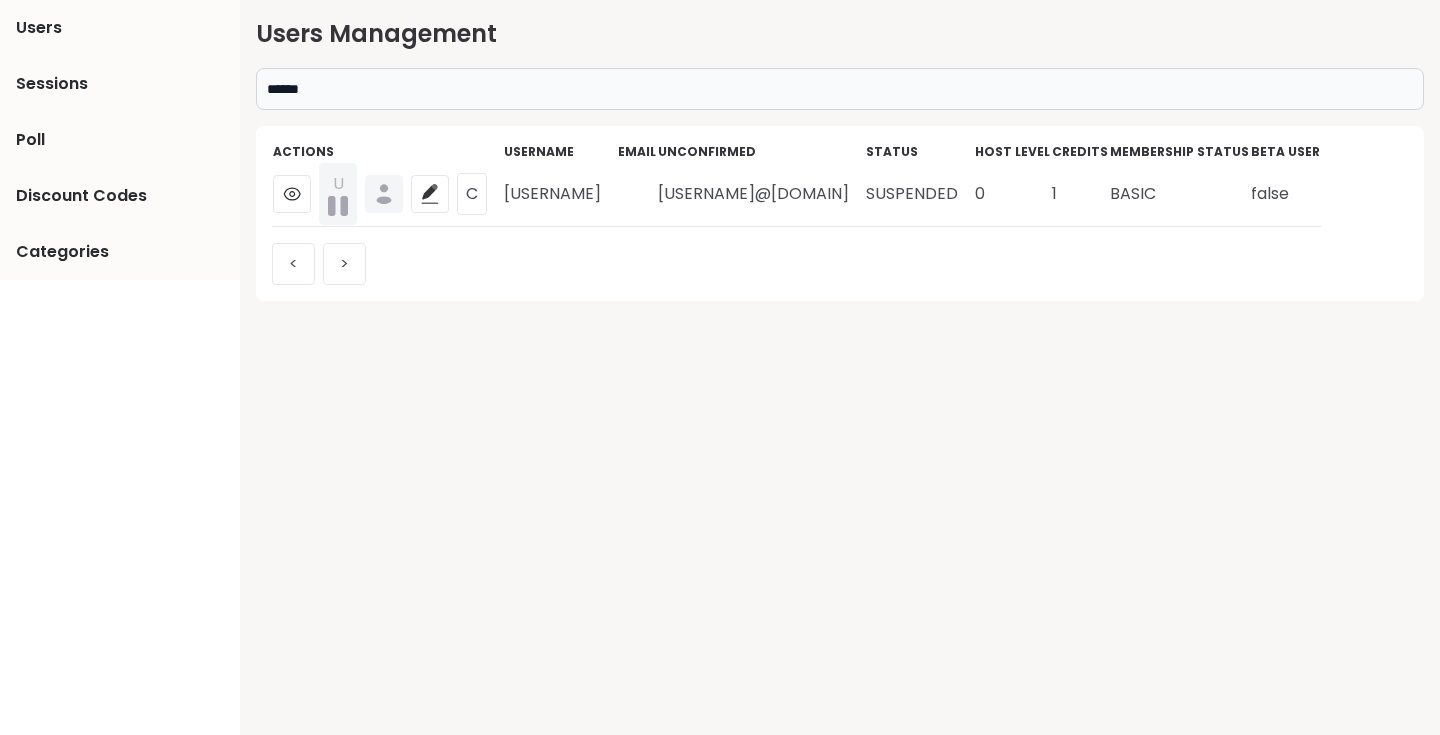 drag, startPoint x: 612, startPoint y: 195, endPoint x: 809, endPoint y: 199, distance: 197.0406 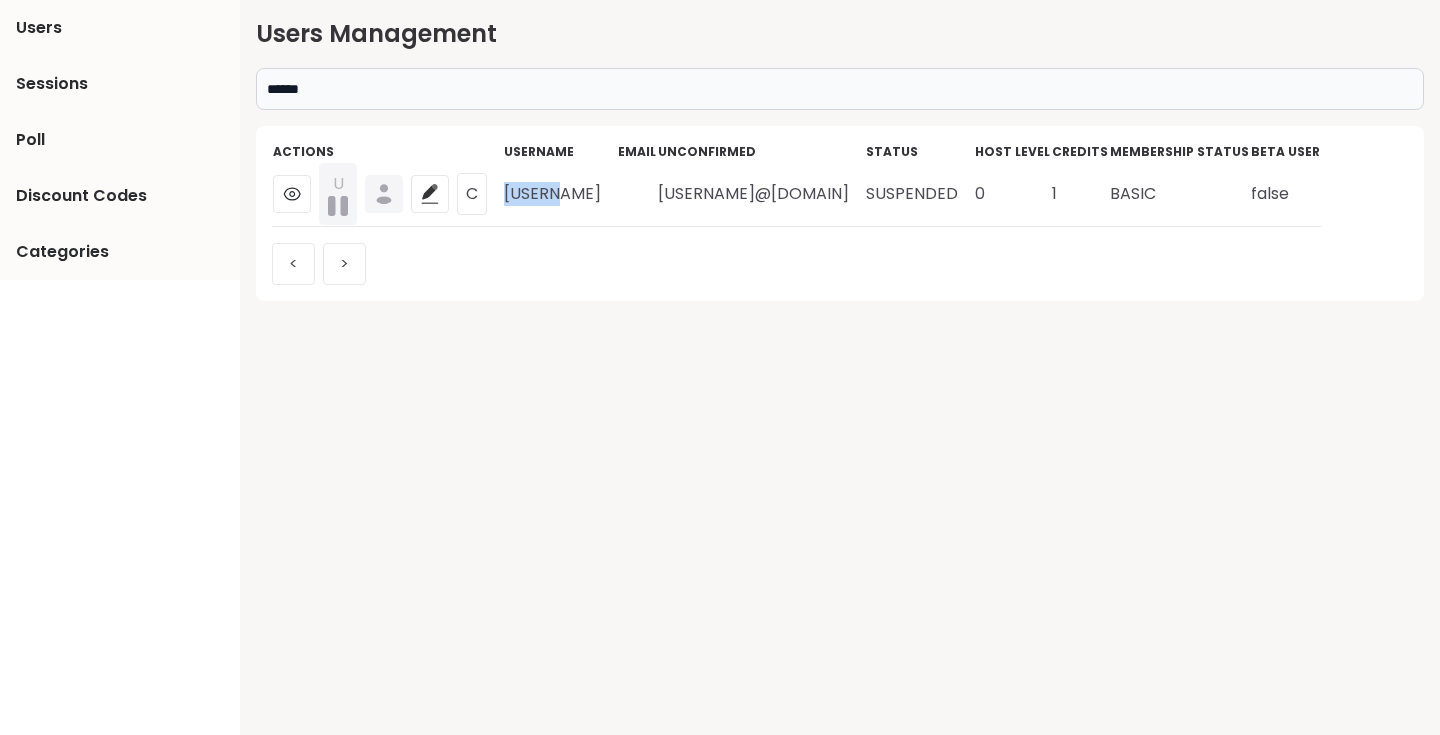 drag, startPoint x: 507, startPoint y: 191, endPoint x: 569, endPoint y: 191, distance: 62 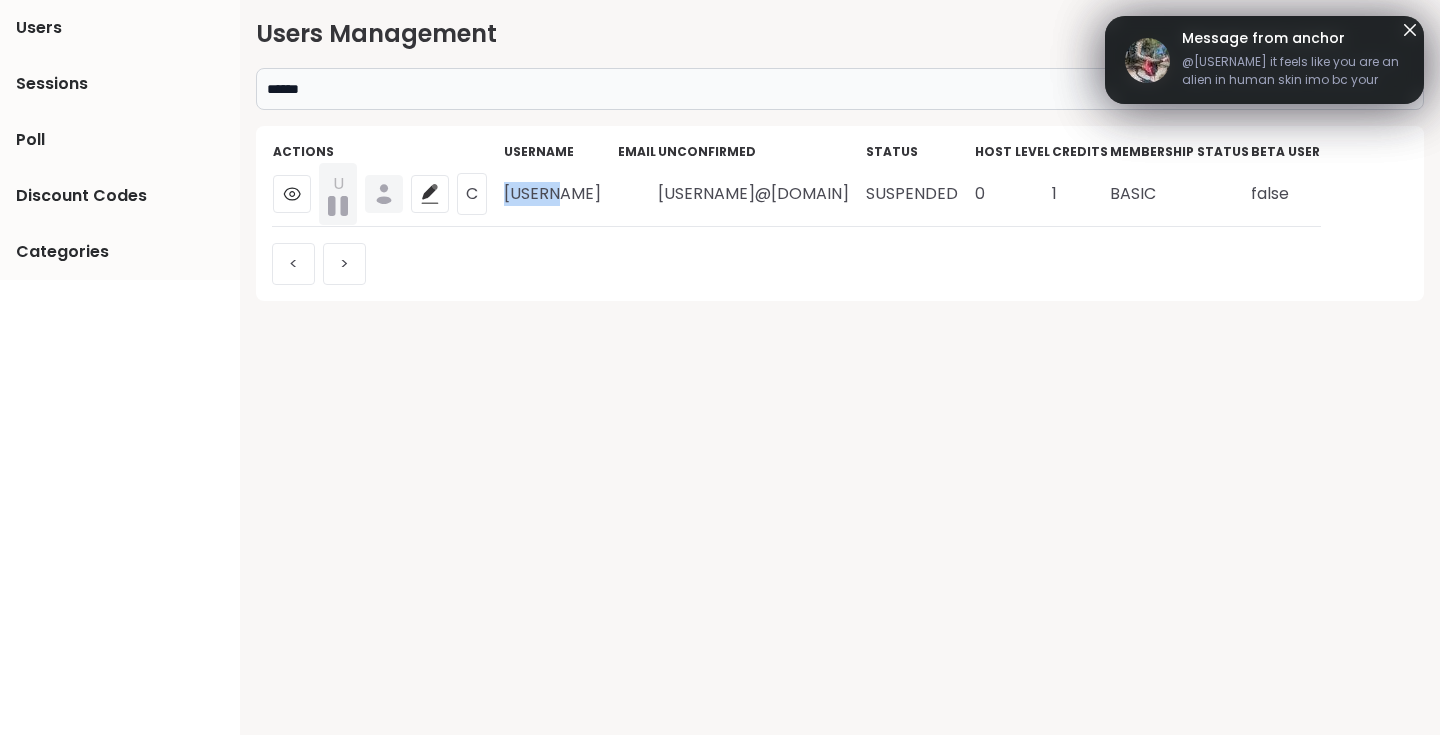 click on "******" at bounding box center (840, 89) 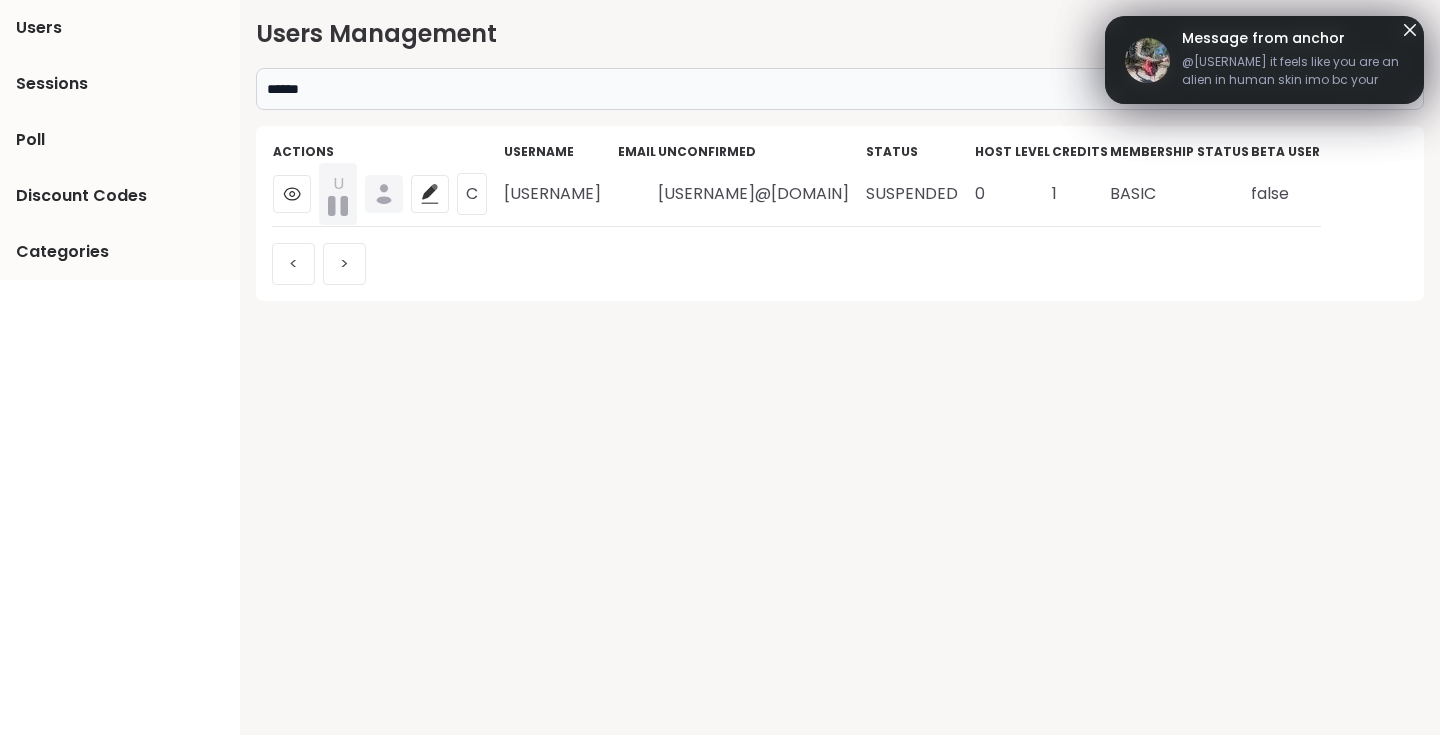 click on "******" at bounding box center [840, 89] 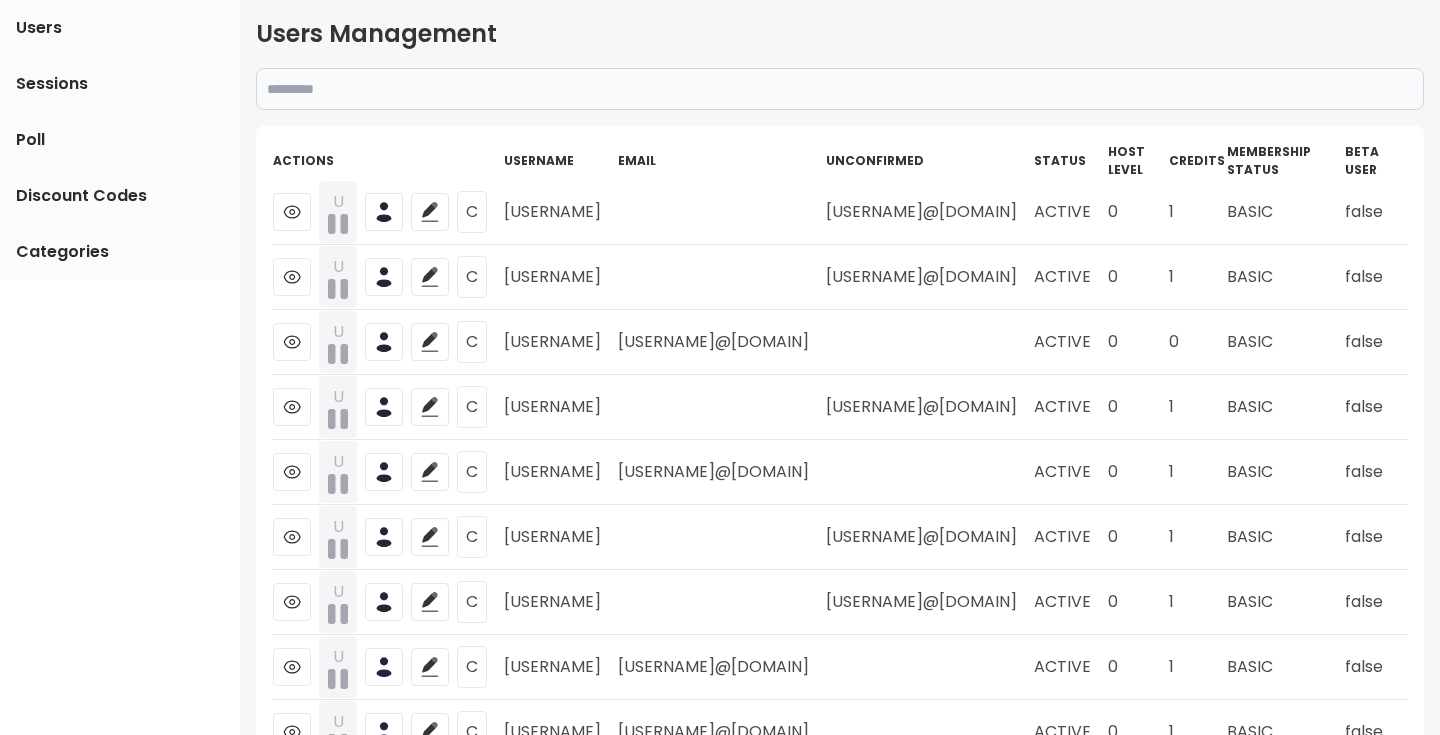 paste on "**********" 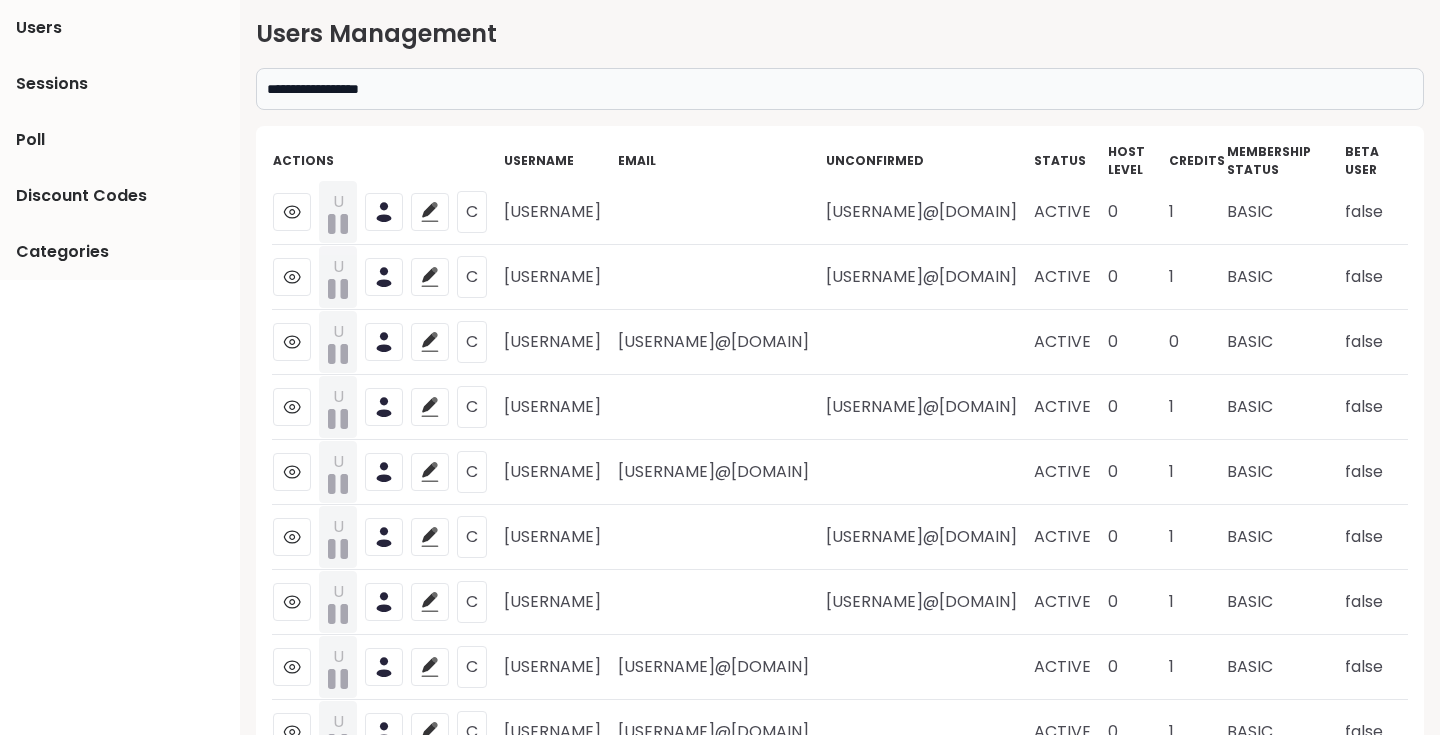 type on "**********" 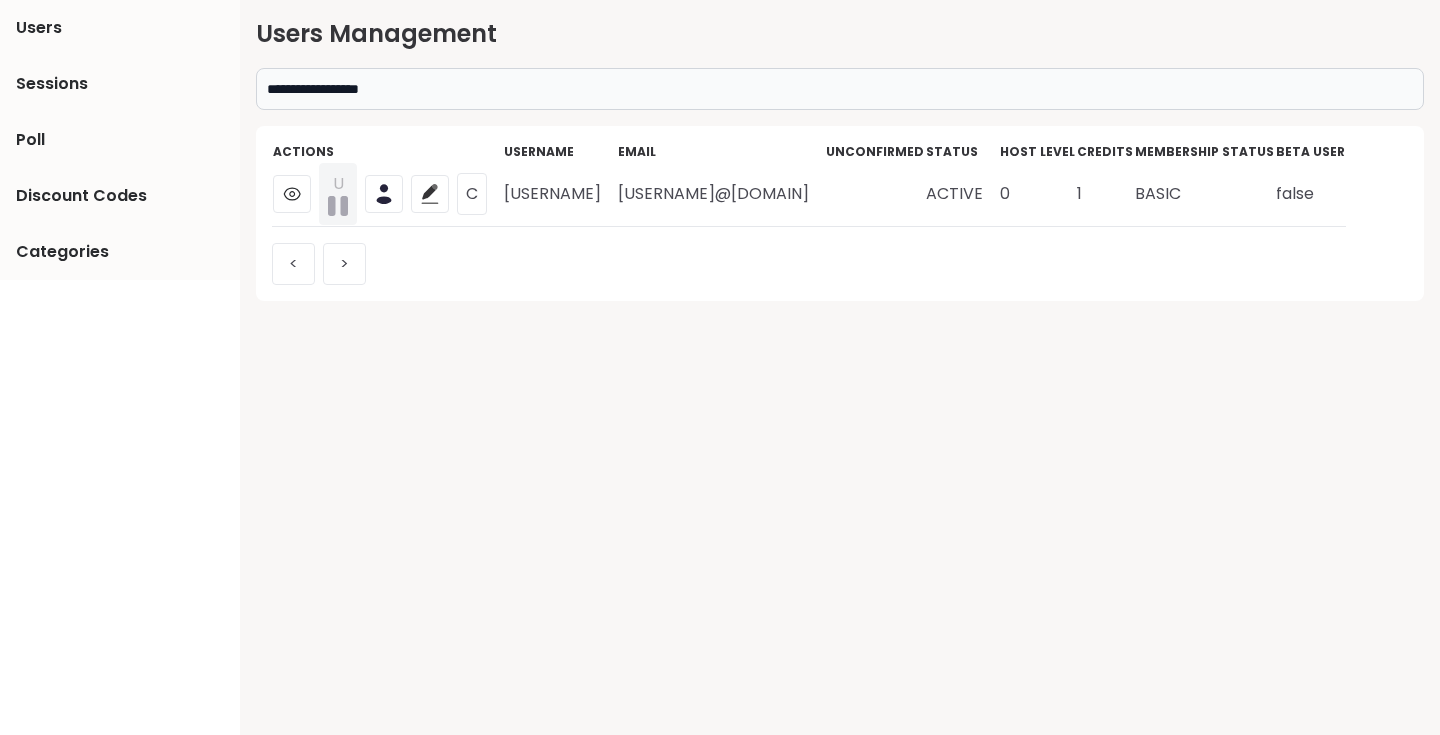 drag, startPoint x: 688, startPoint y: 211, endPoint x: 964, endPoint y: 215, distance: 276.029 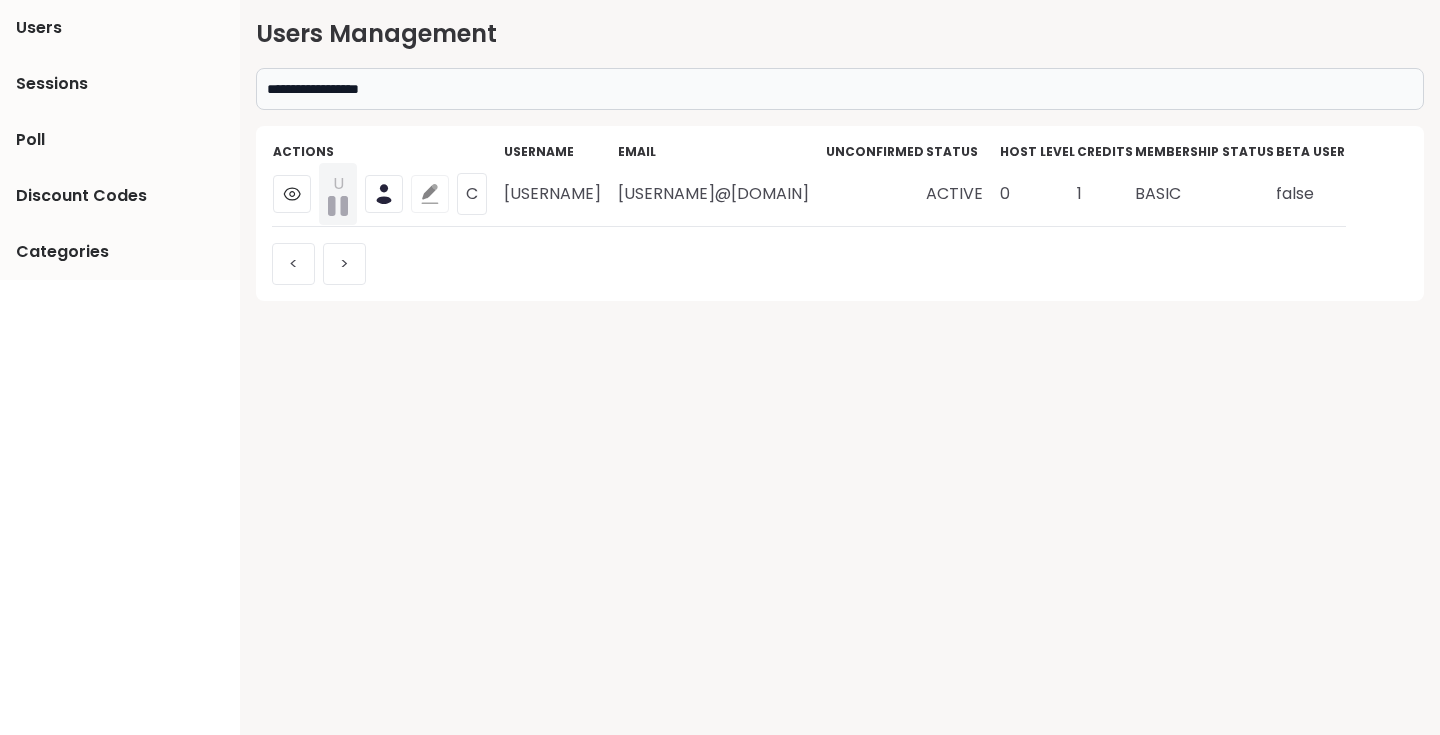 click 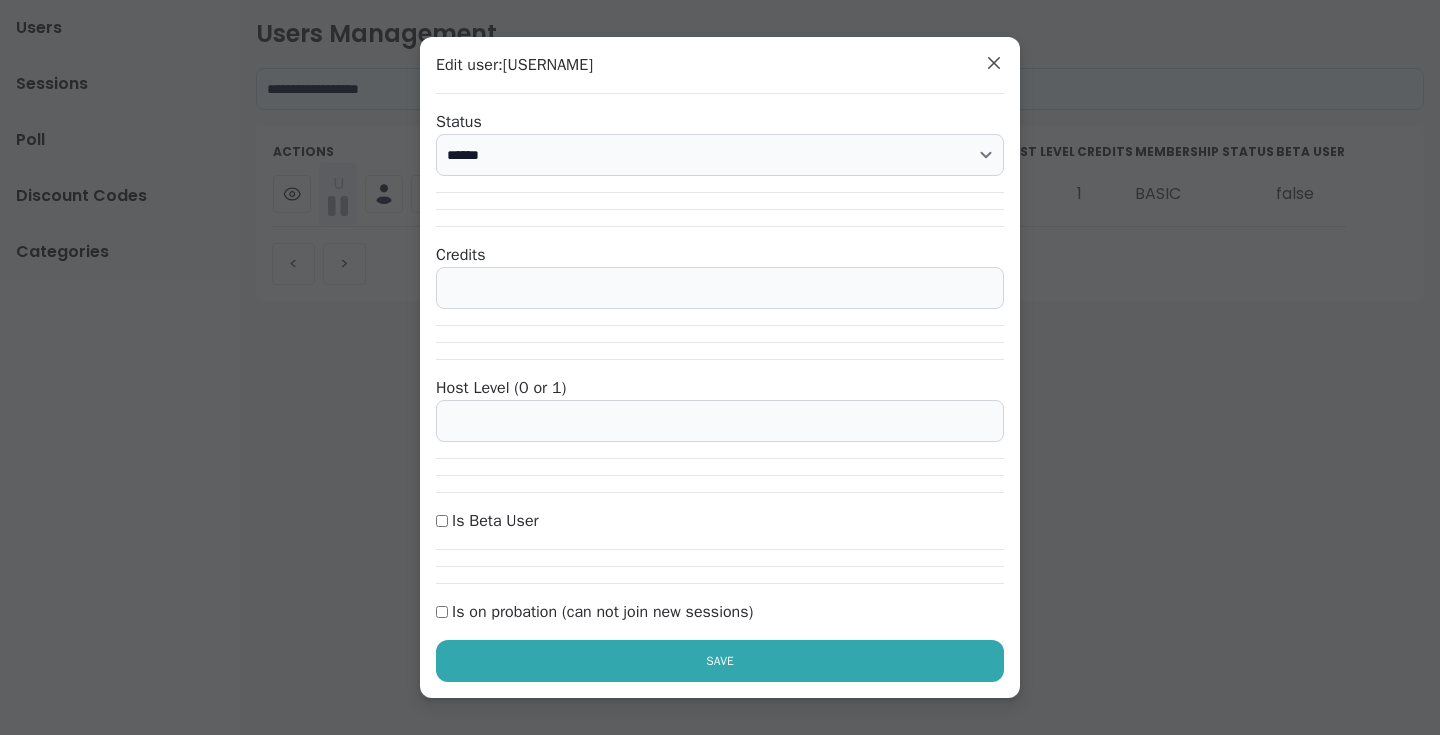 click on "*" at bounding box center (720, 288) 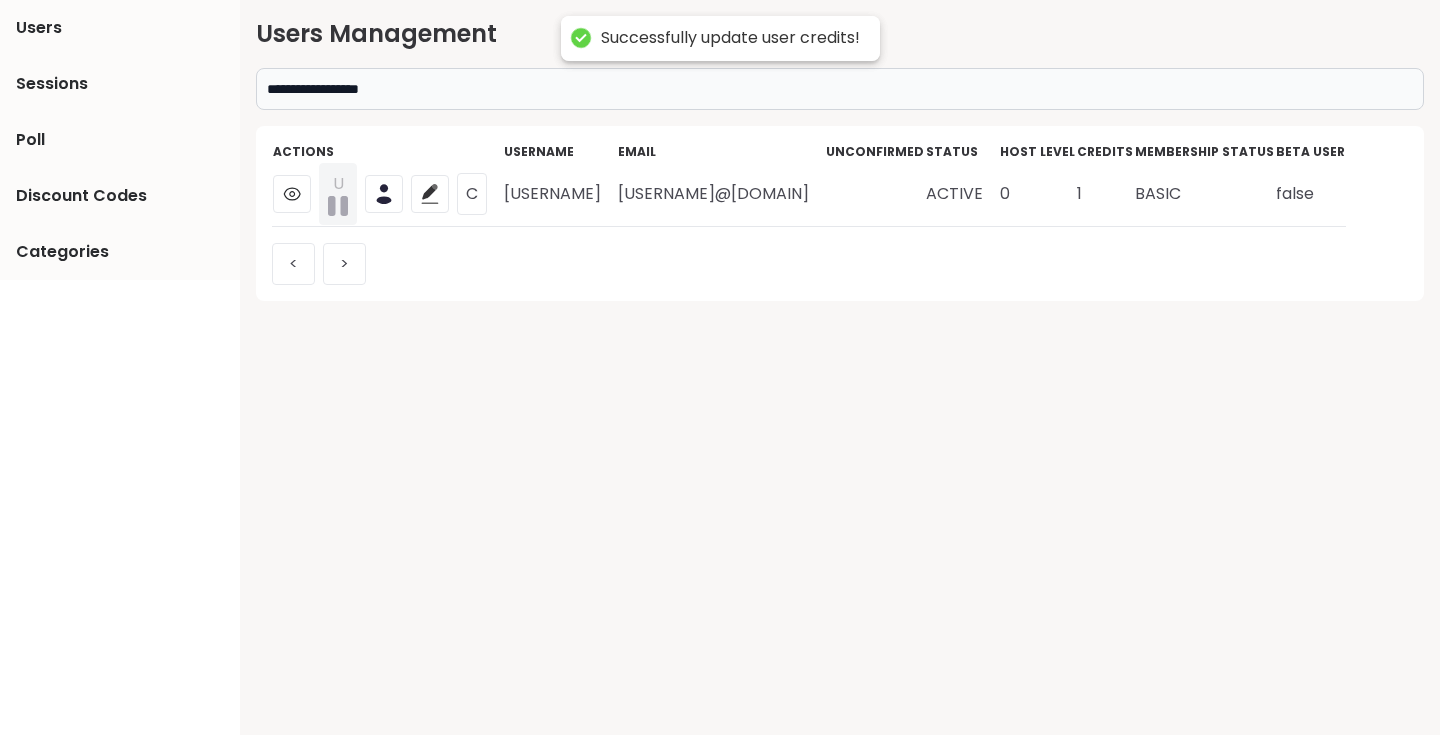 click on "**********" at bounding box center [840, 367] 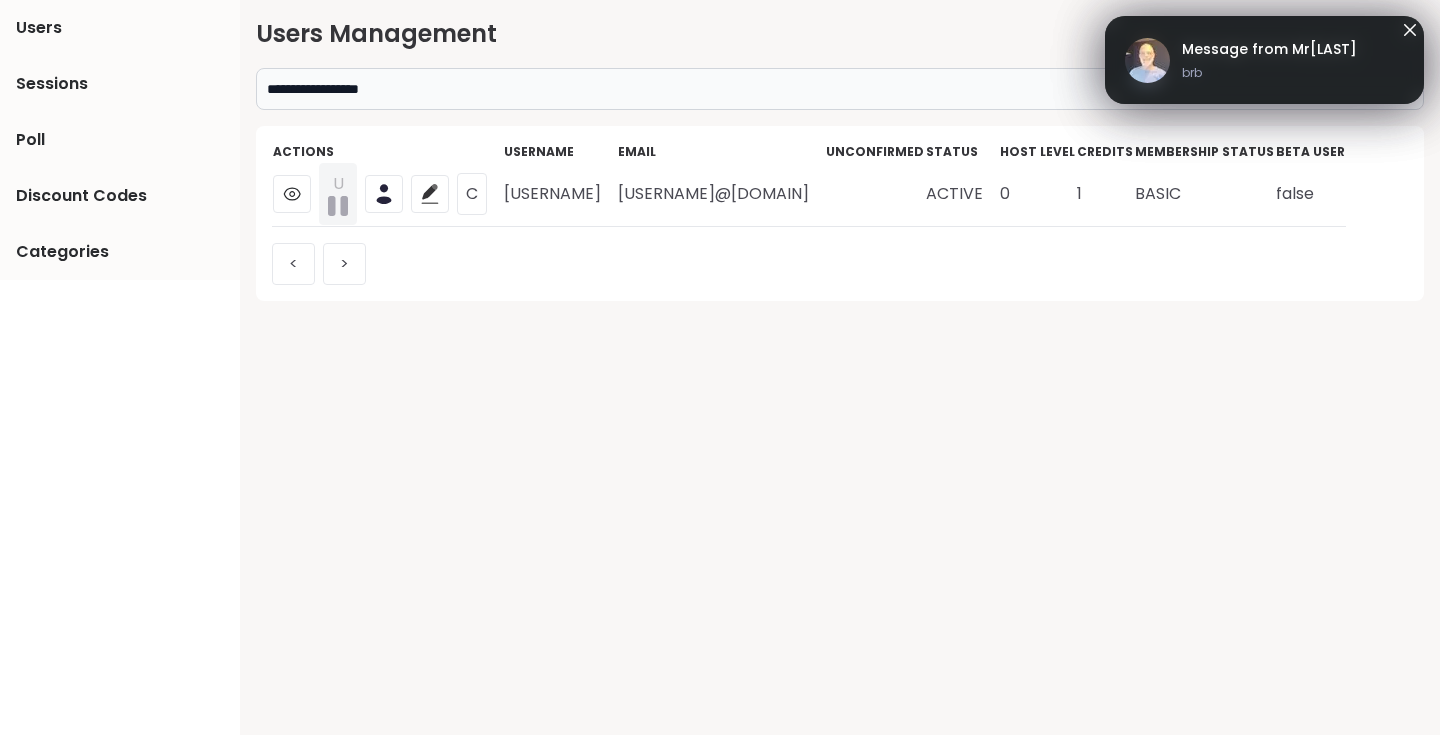 click on "**********" at bounding box center [840, 89] 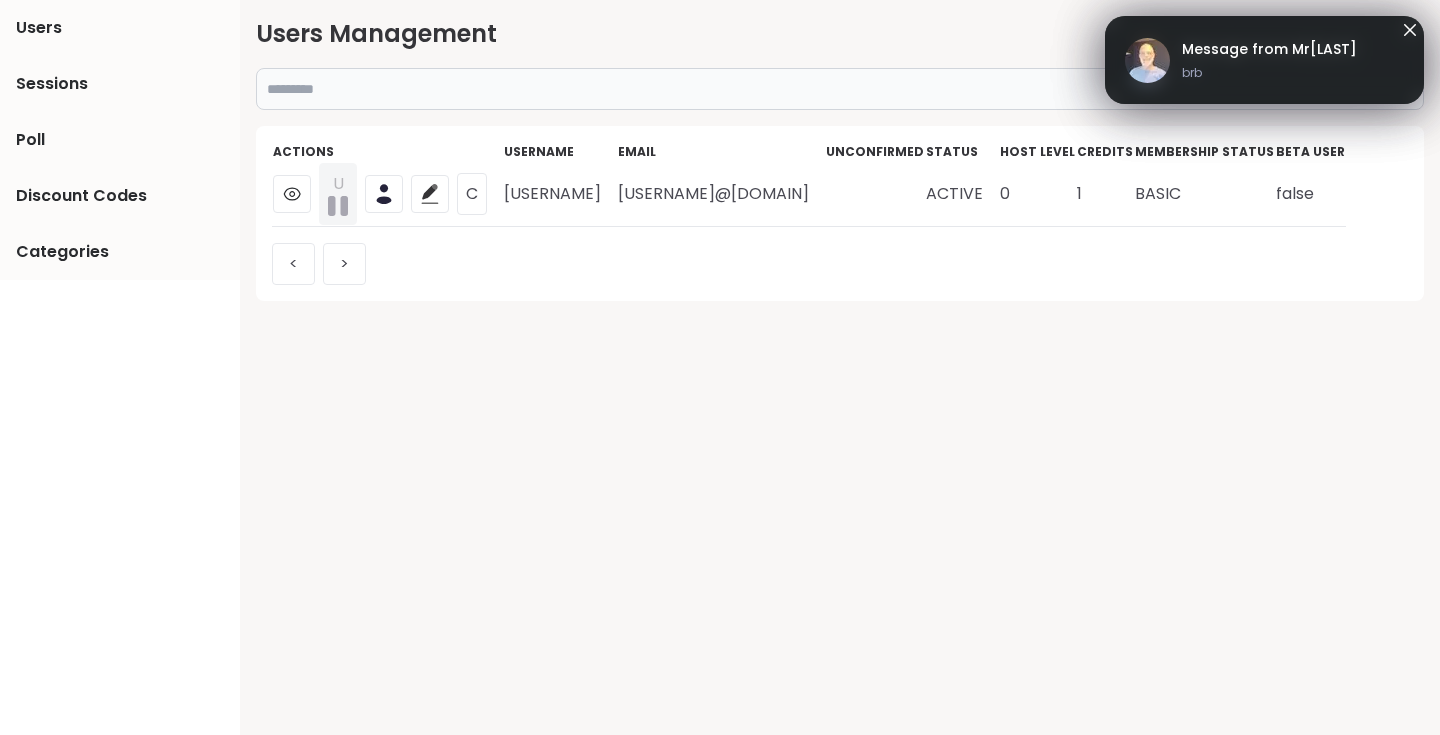 paste on "*****" 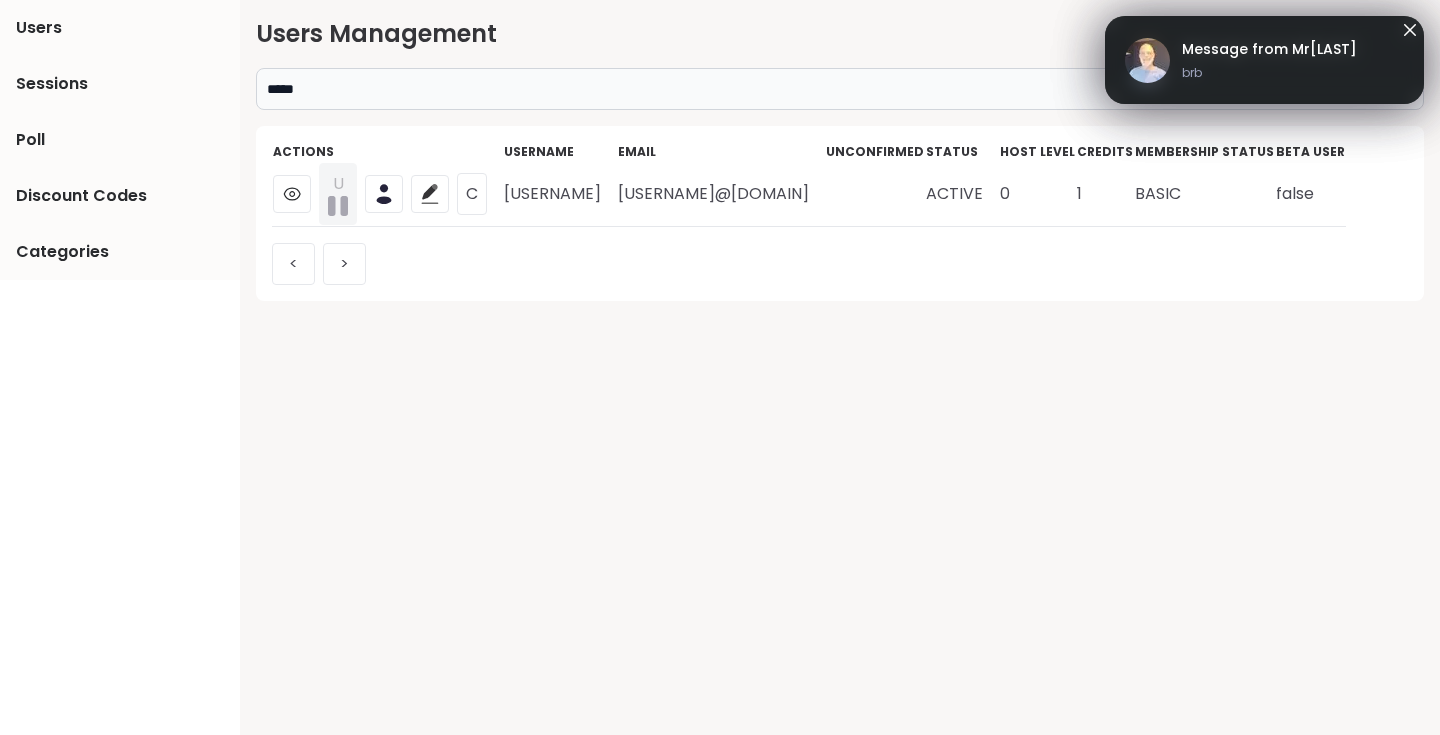 type on "*****" 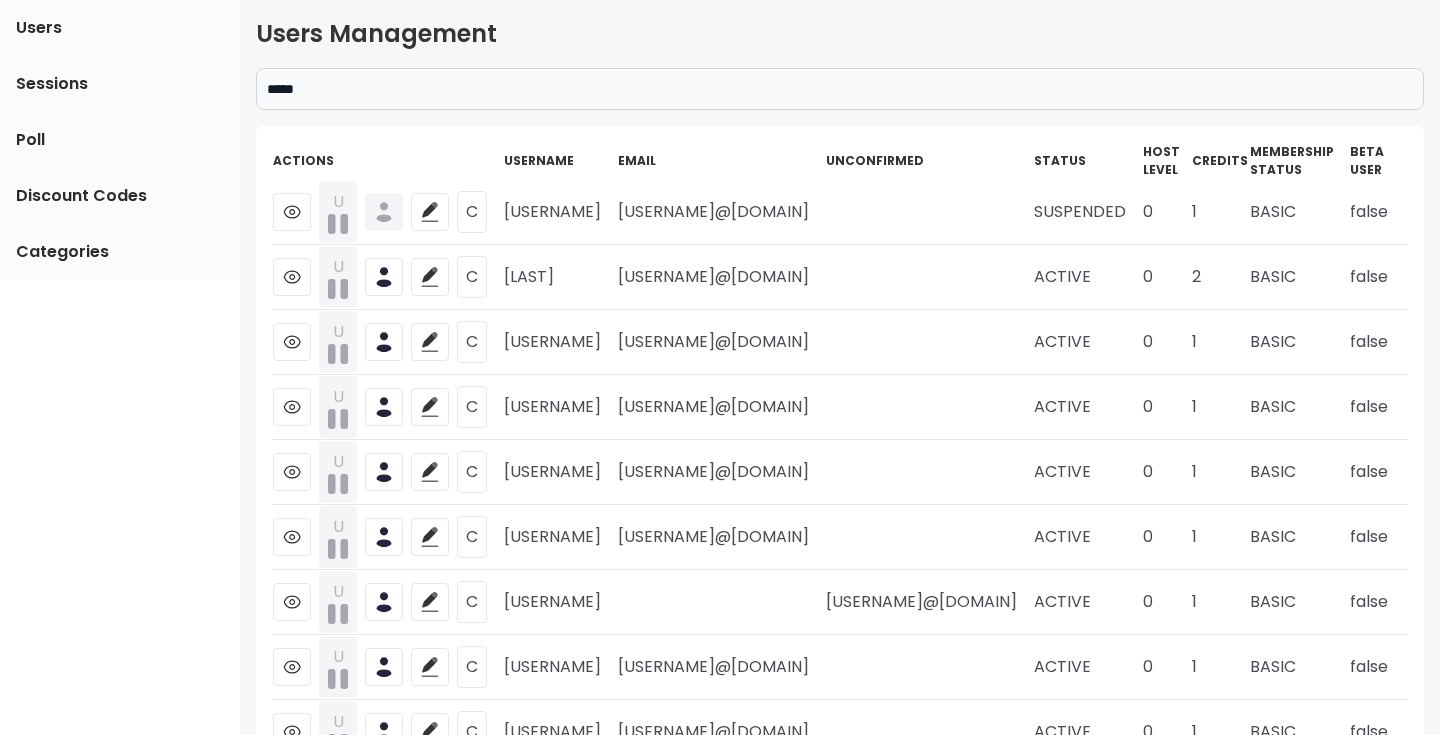 drag, startPoint x: 646, startPoint y: 276, endPoint x: 917, endPoint y: 286, distance: 271.18445 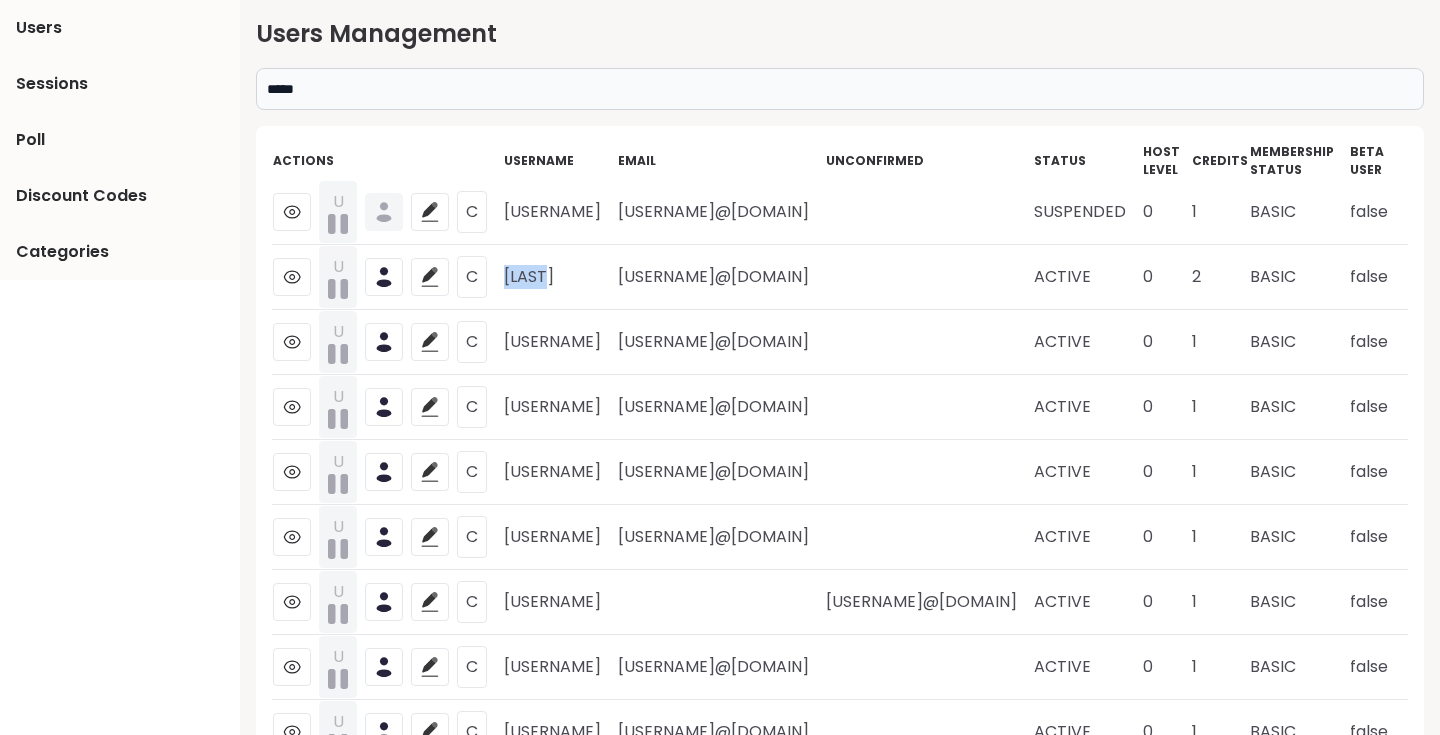 drag, startPoint x: 506, startPoint y: 280, endPoint x: 561, endPoint y: 279, distance: 55.00909 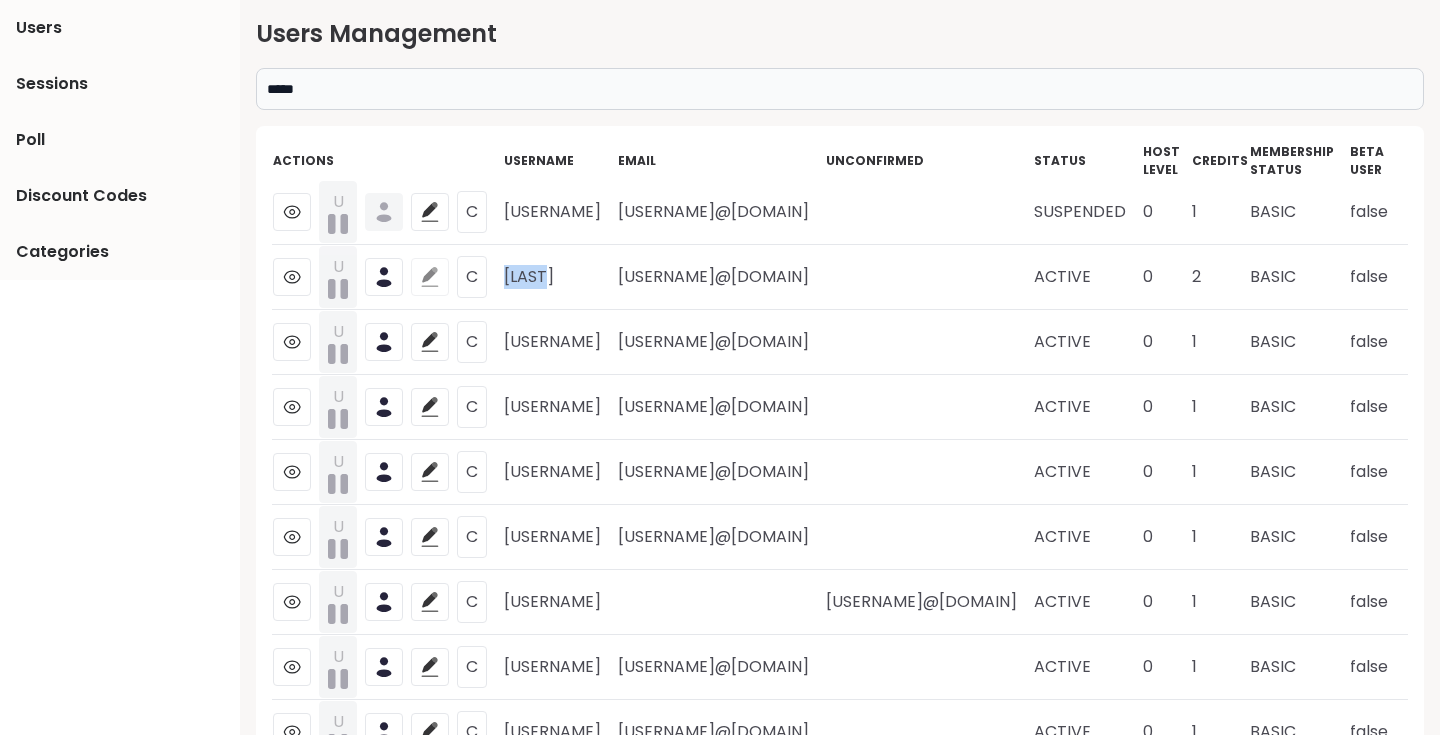 click at bounding box center (430, 277) 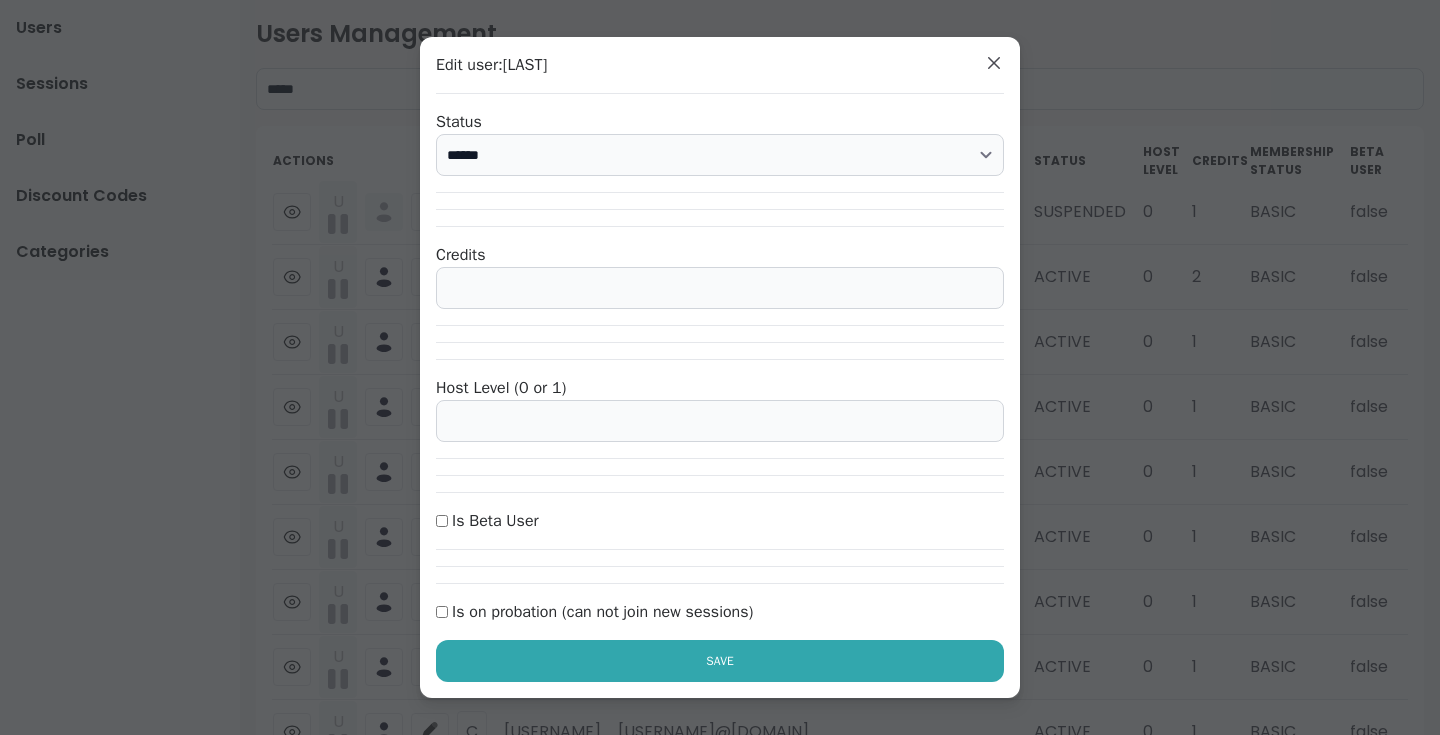 click on "*" at bounding box center [720, 288] 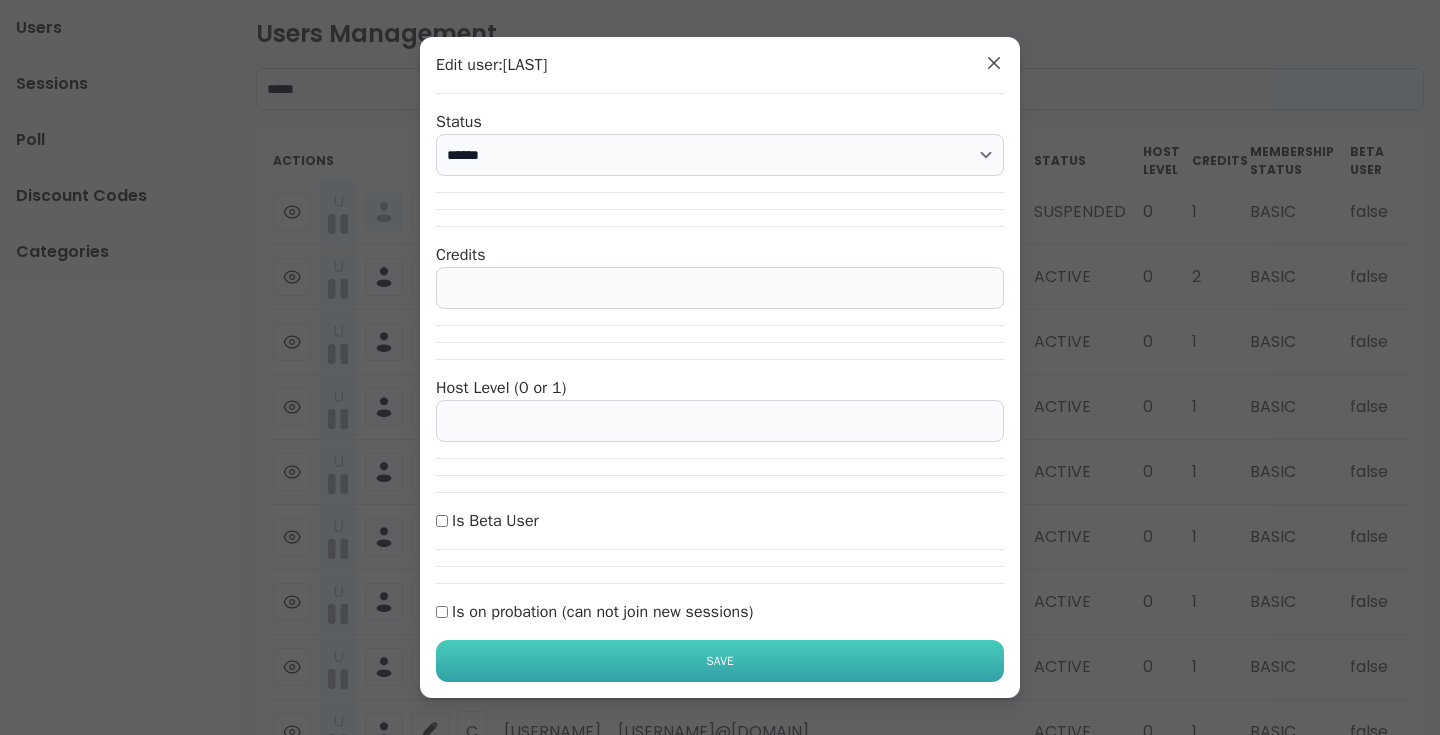 type on "*" 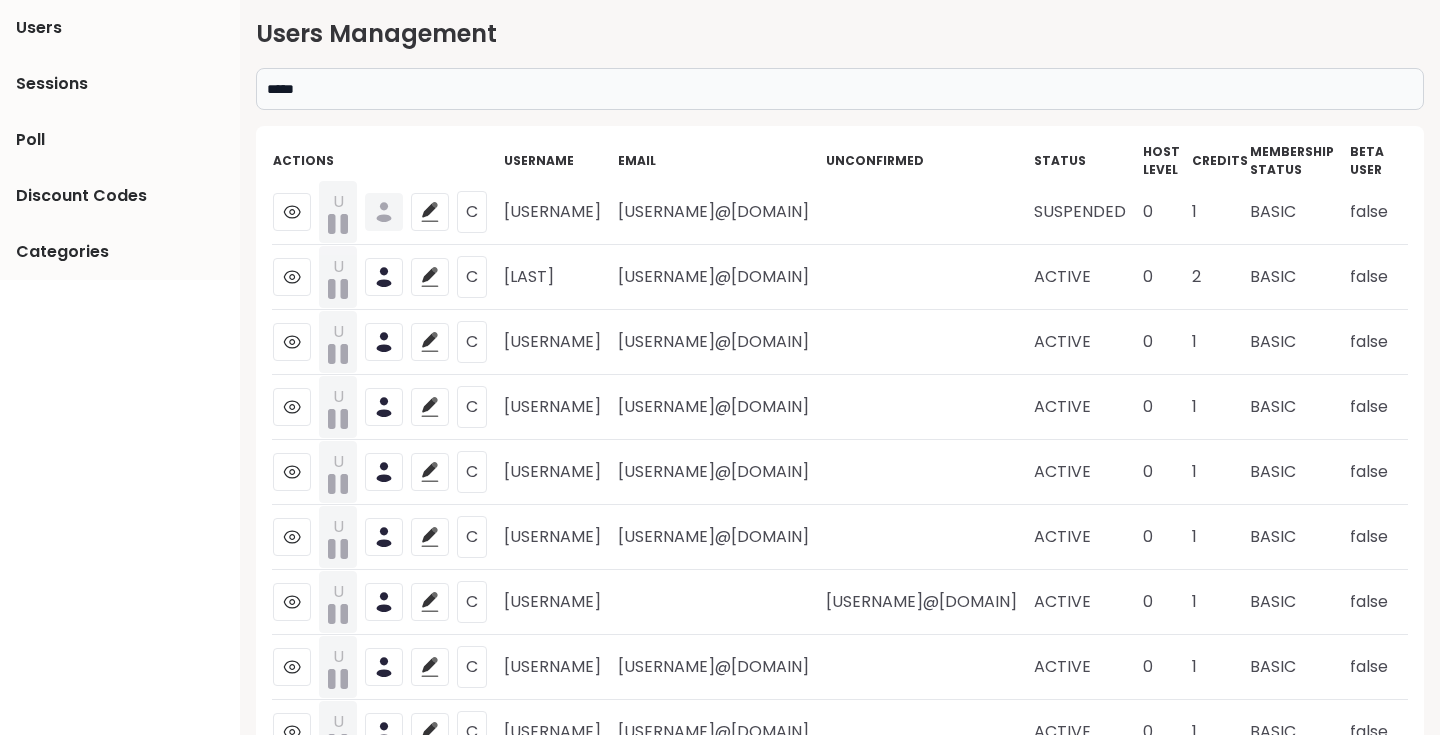 click on "*****" at bounding box center (840, 89) 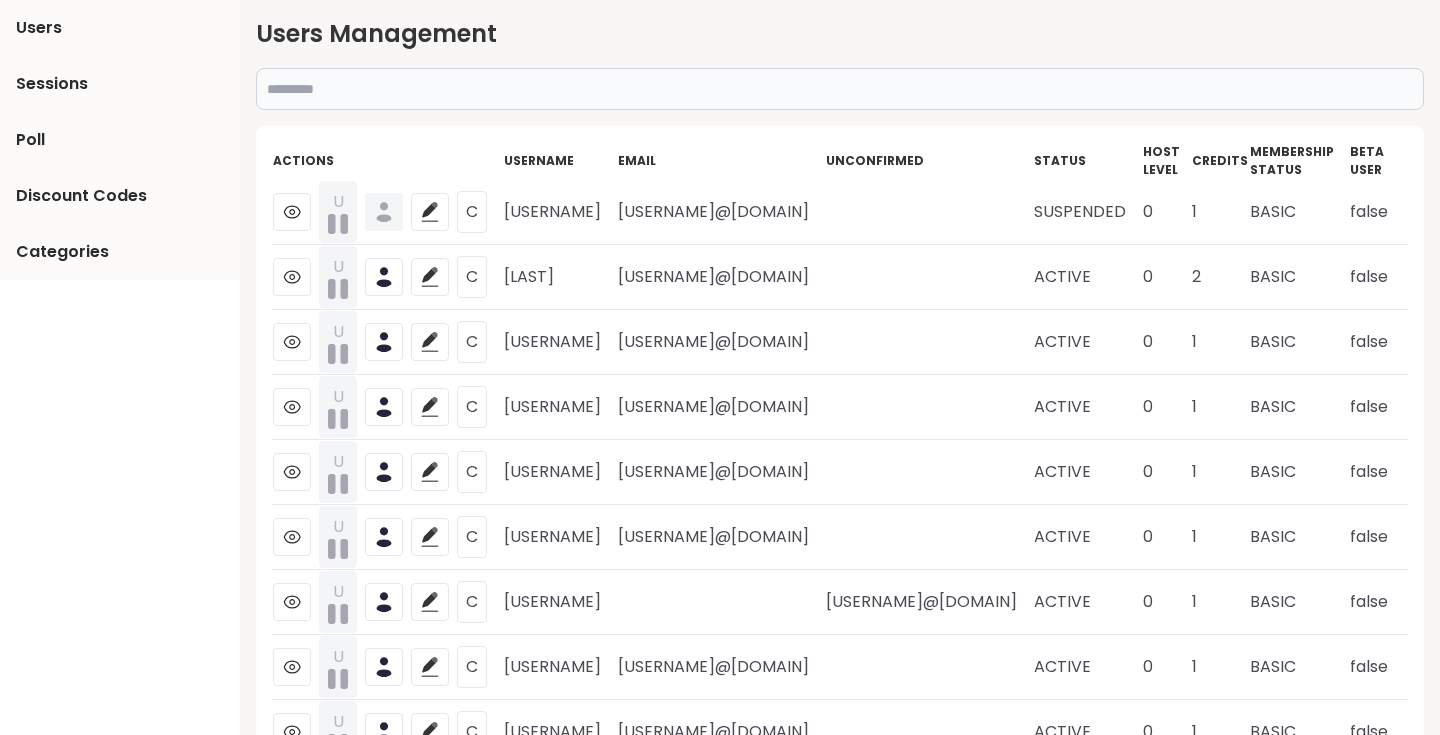 paste on "*********" 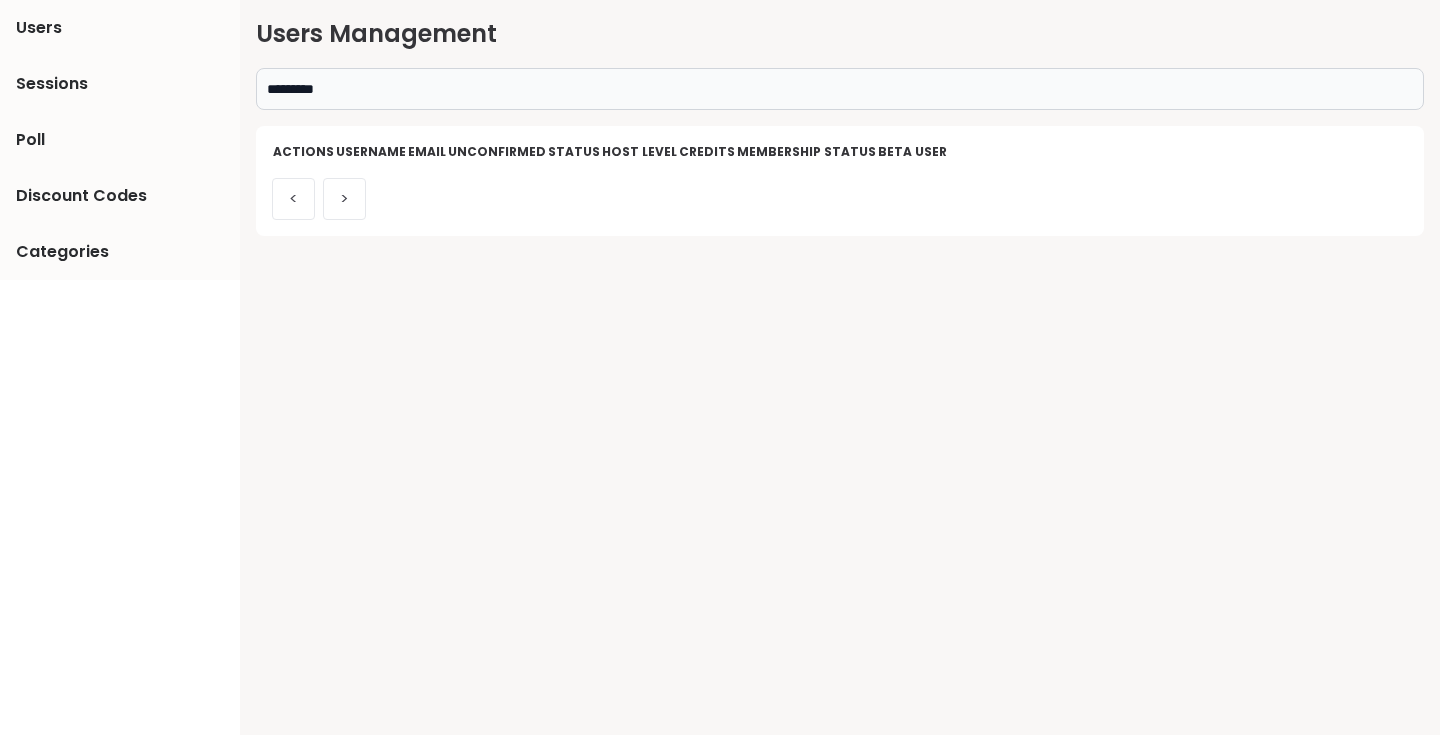 click on "*********" at bounding box center [840, 89] 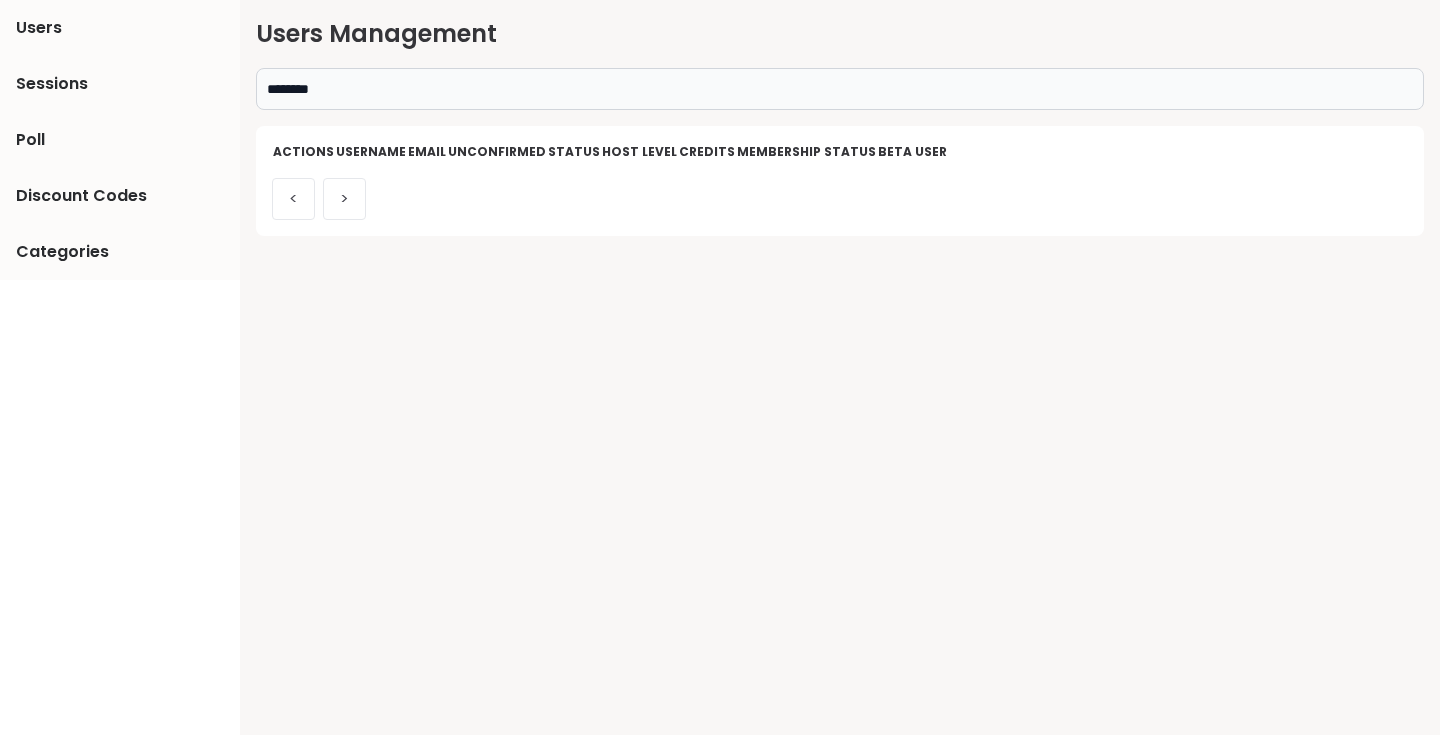type on "********" 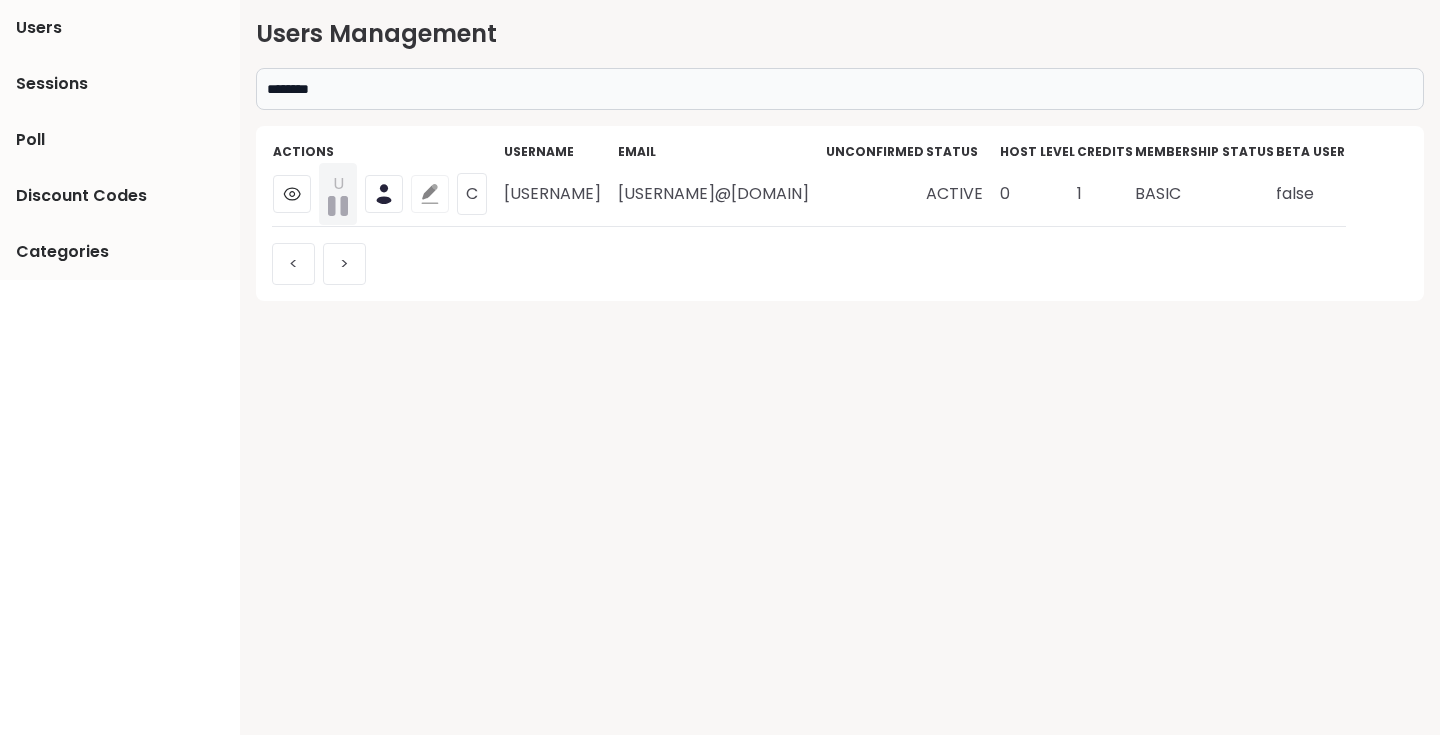 click at bounding box center [430, 194] 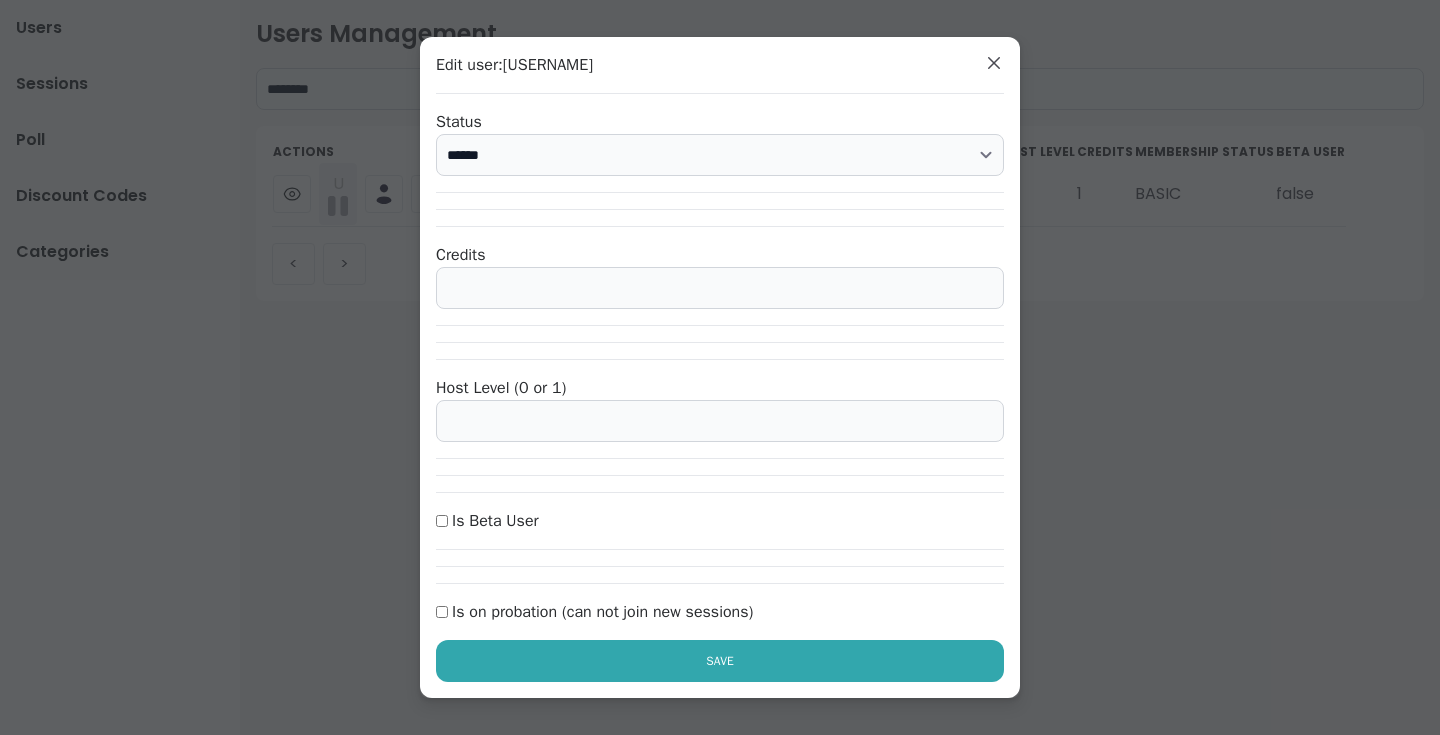 click on "*" at bounding box center (720, 288) 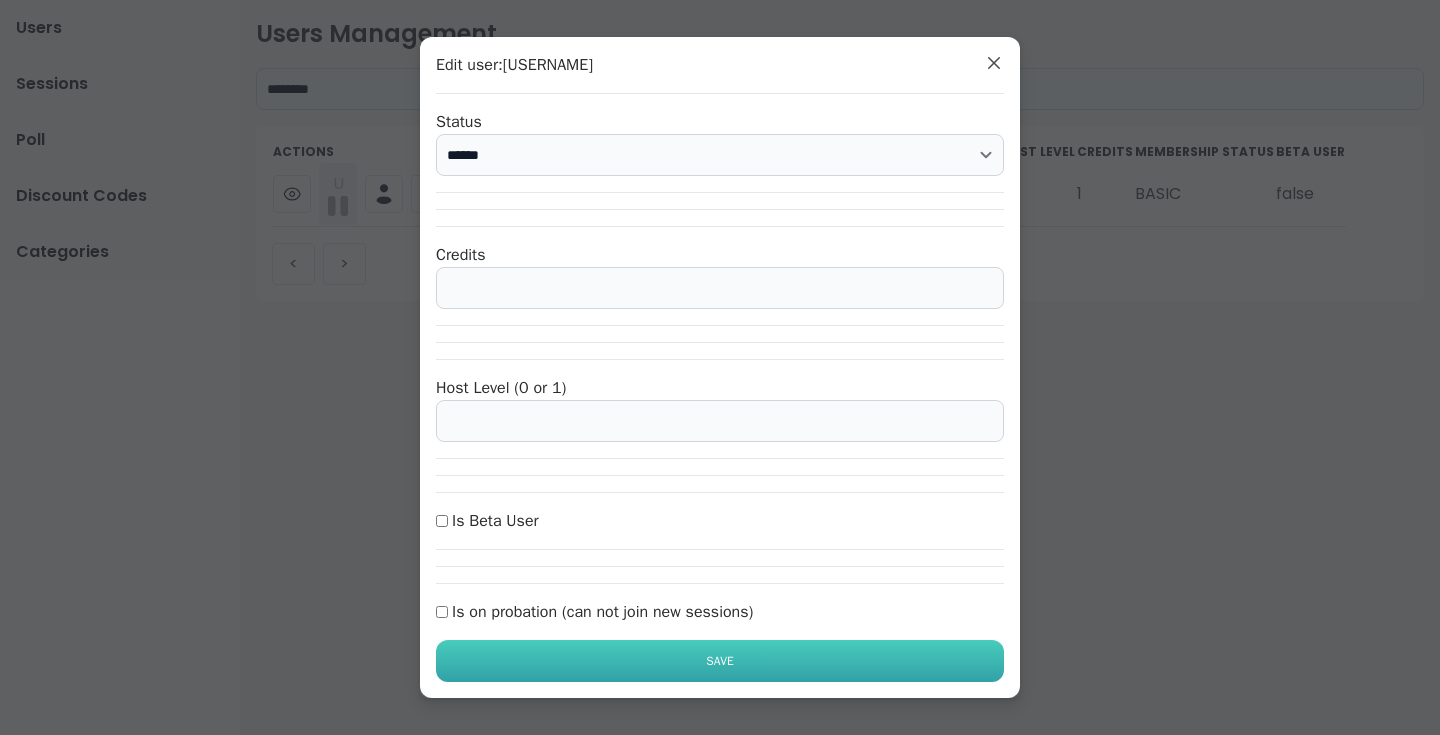 type on "*" 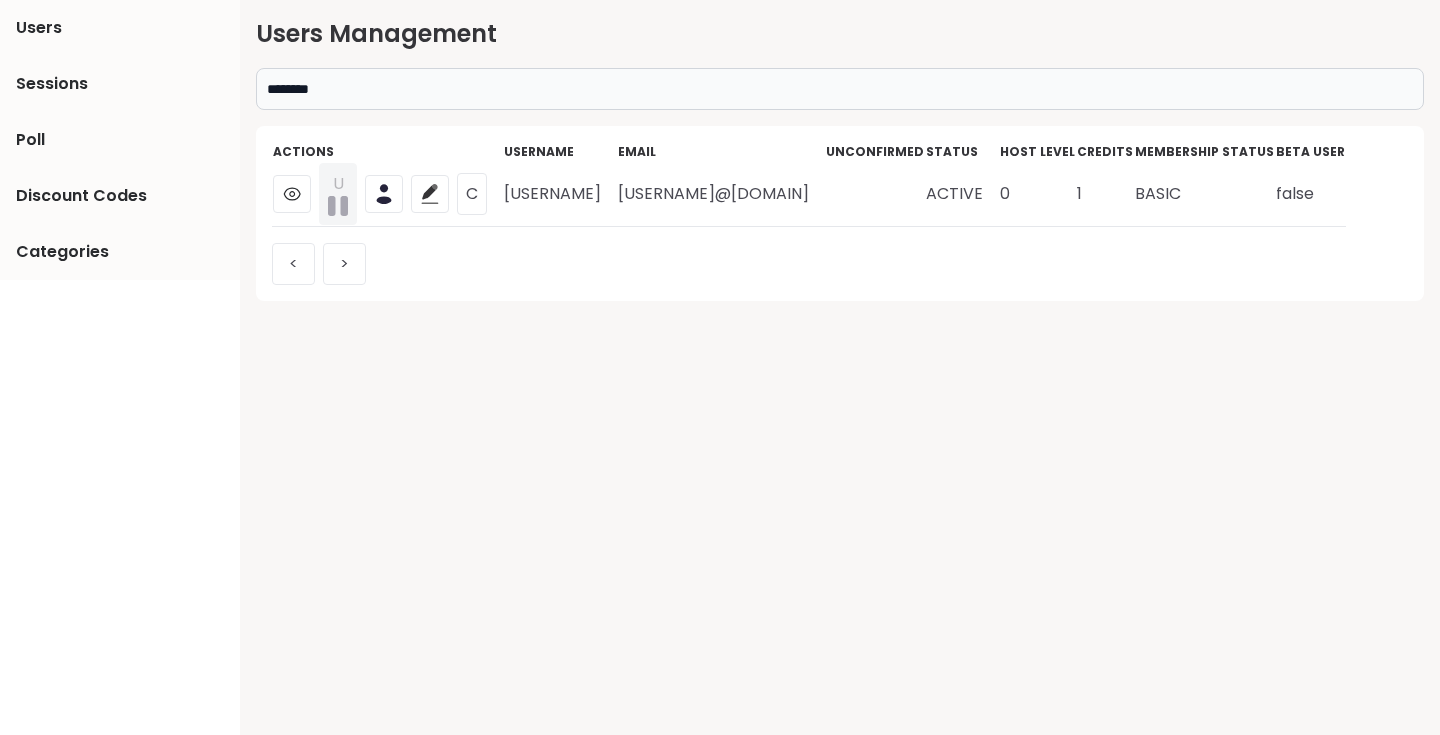 drag, startPoint x: 600, startPoint y: 192, endPoint x: 785, endPoint y: 196, distance: 185.04324 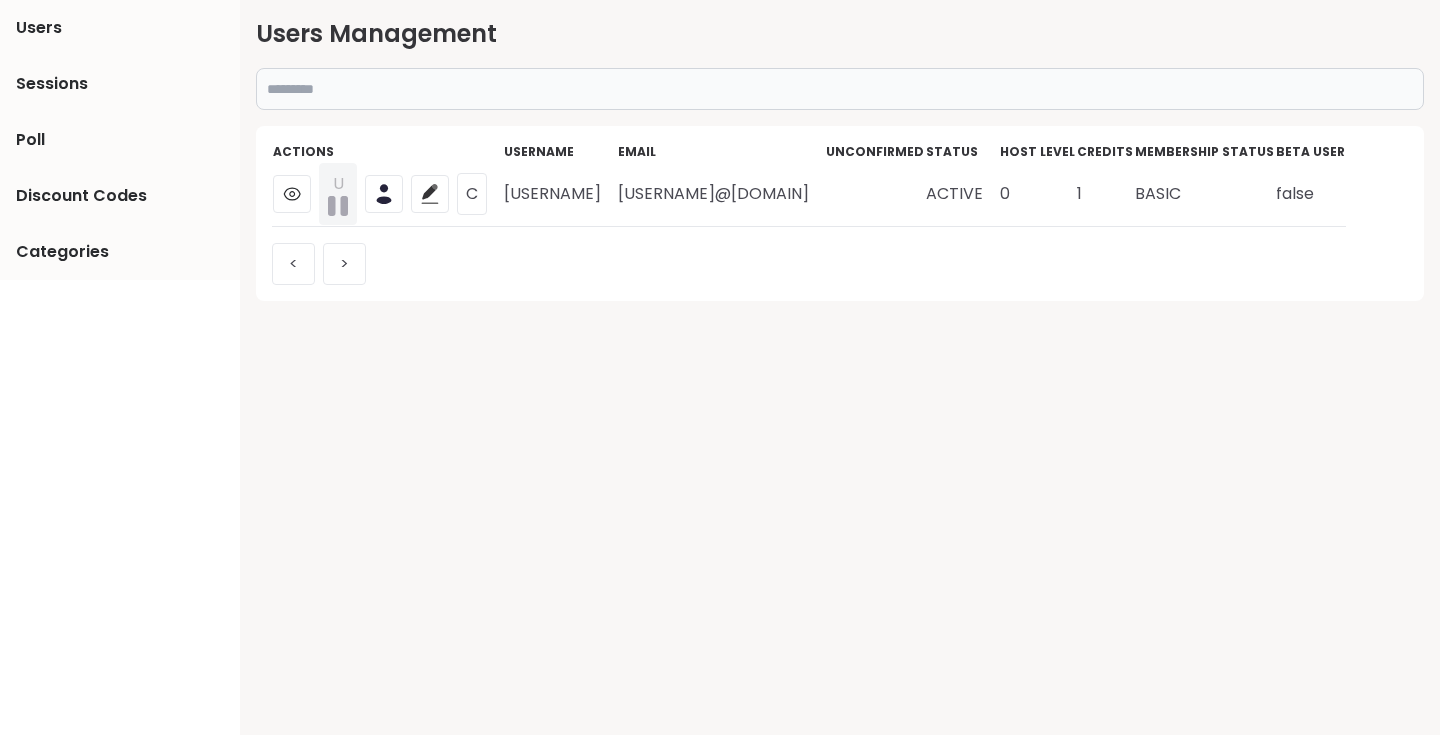 paste on "********" 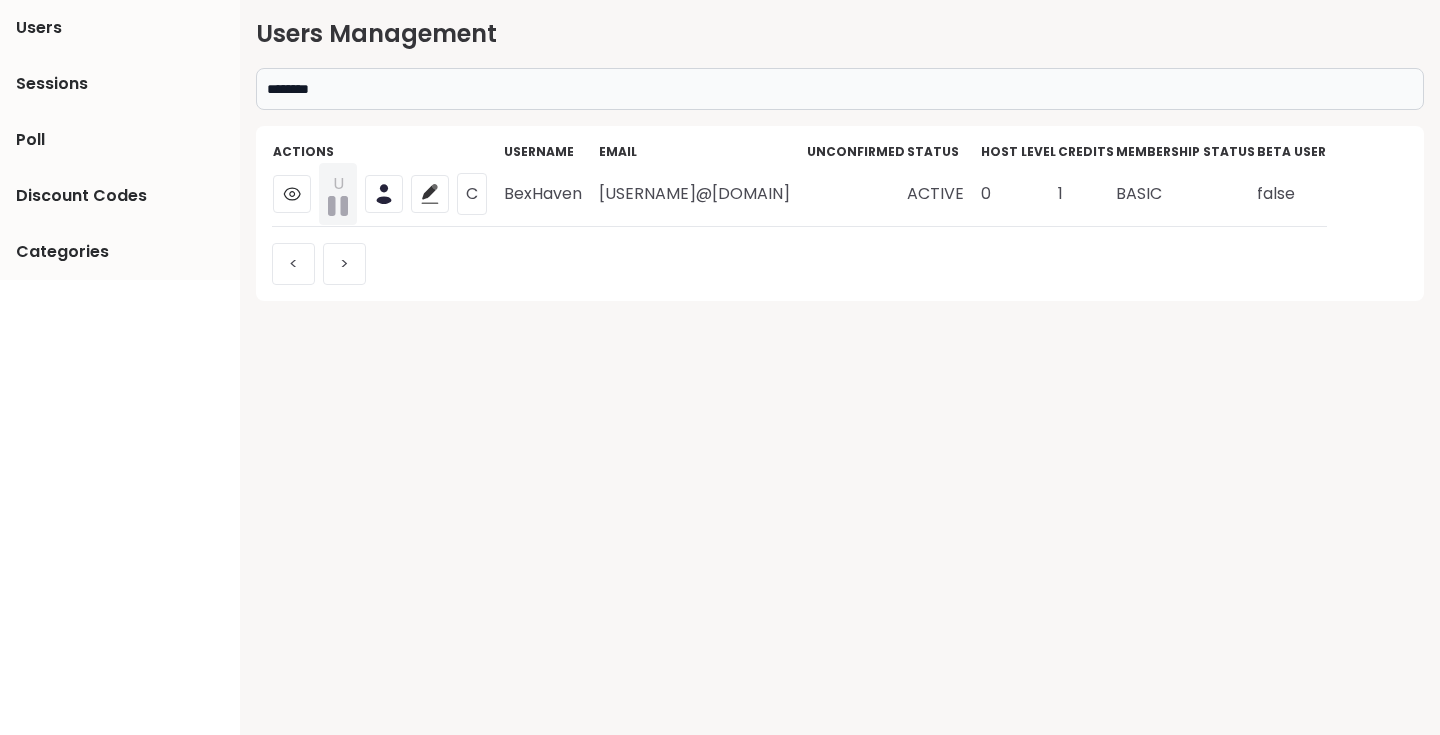 type on "********" 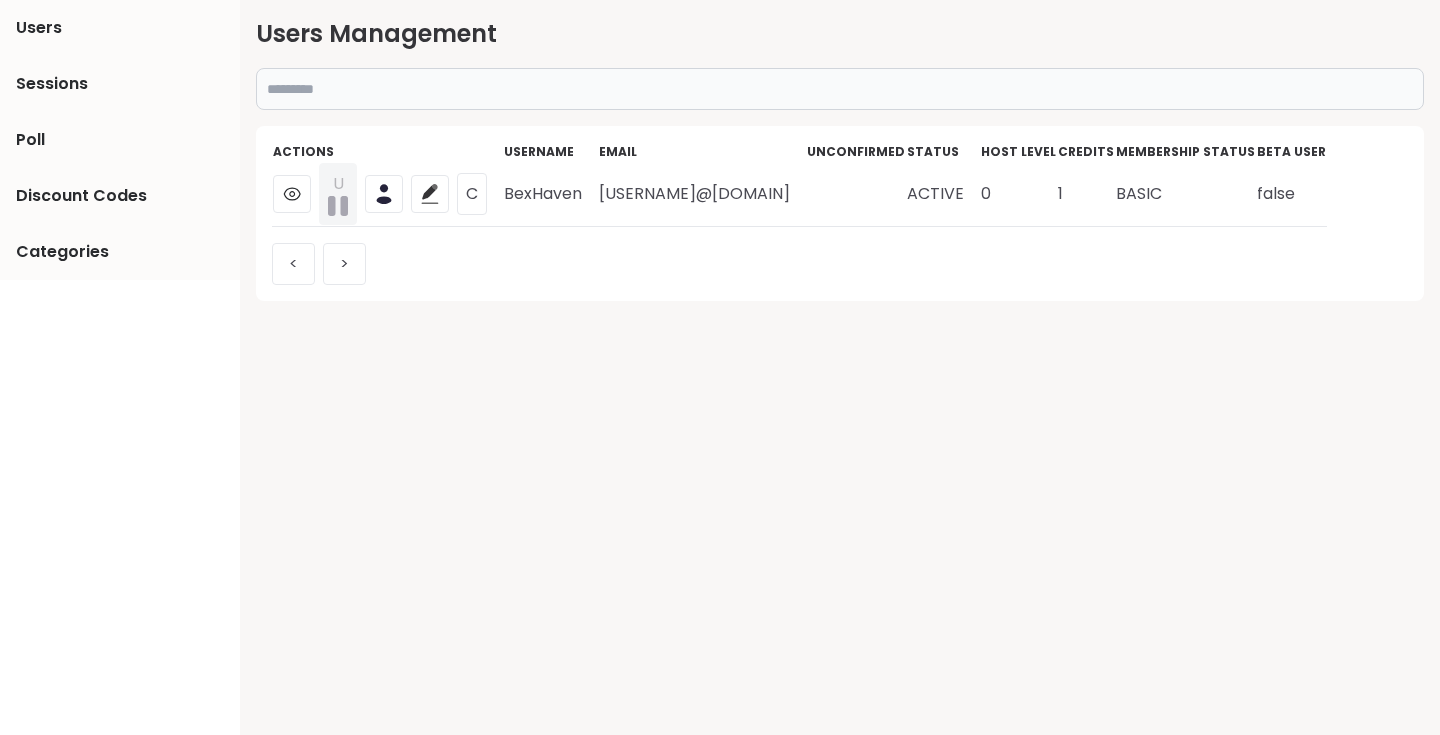 paste on "**********" 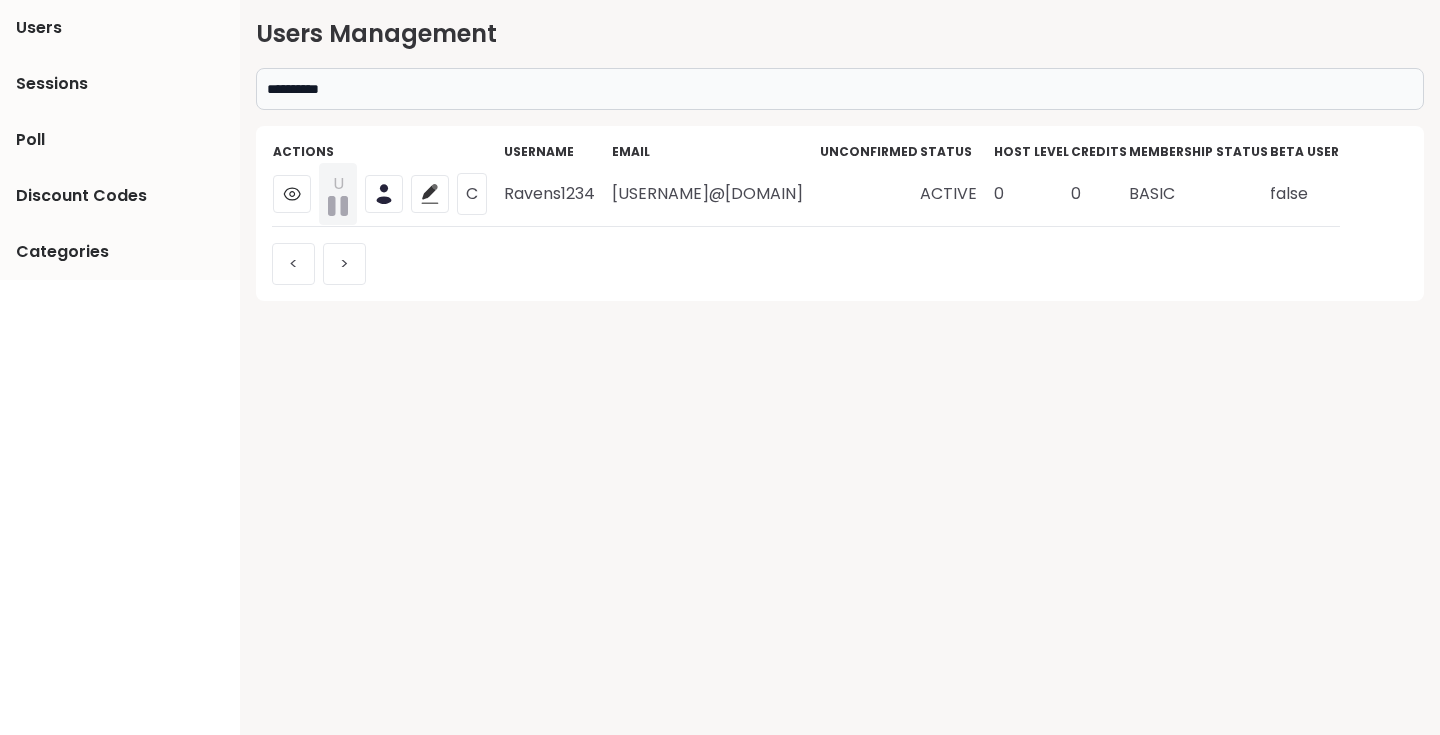 type on "**********" 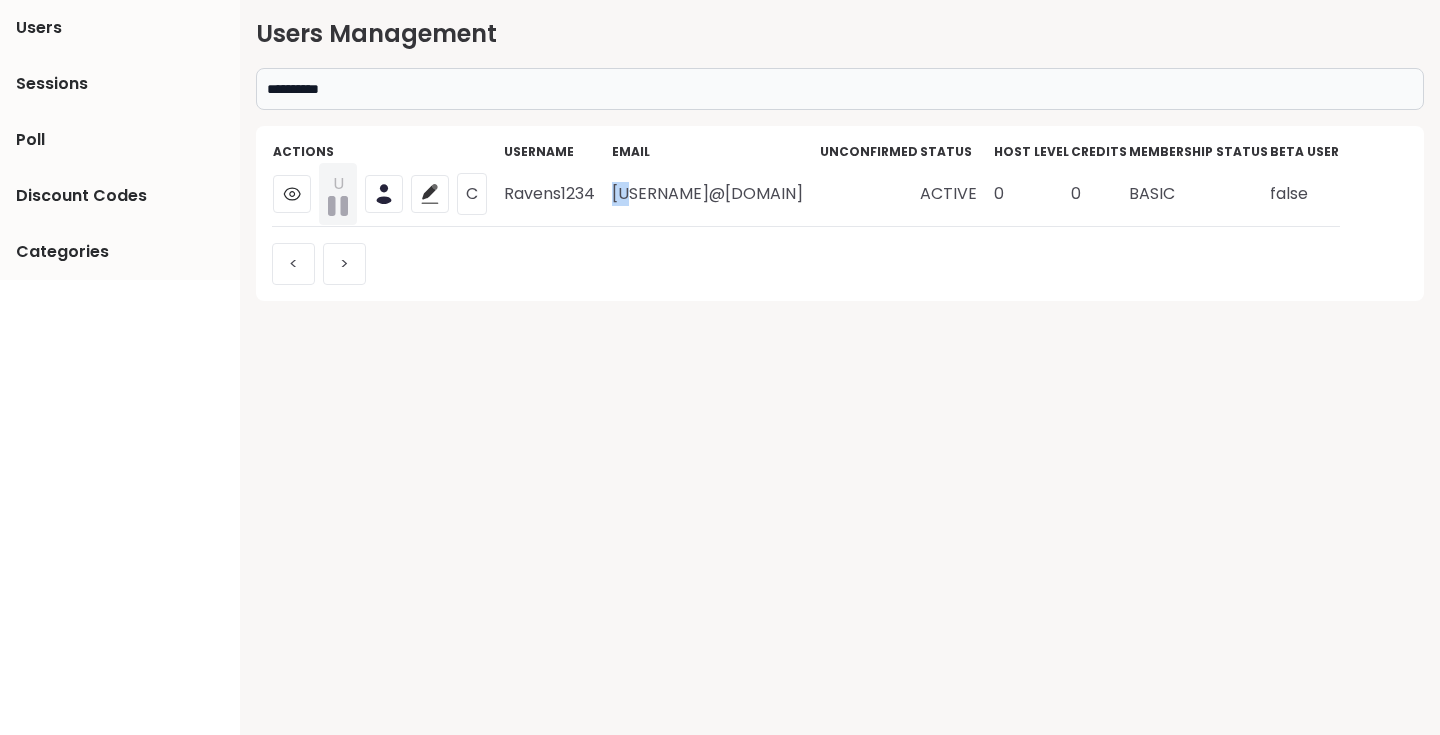 drag, startPoint x: 616, startPoint y: 195, endPoint x: 627, endPoint y: 196, distance: 11.045361 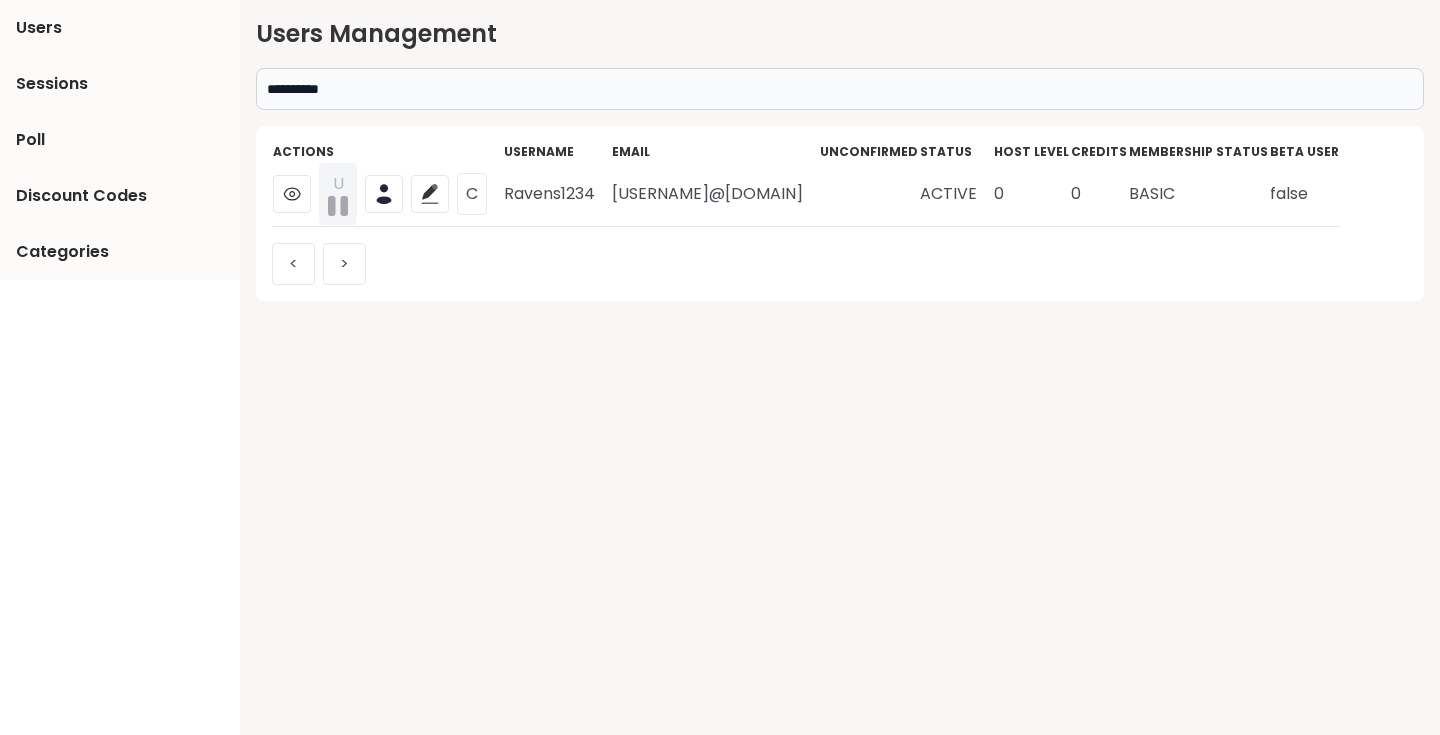 click on "Ravens1234" at bounding box center [557, 194] 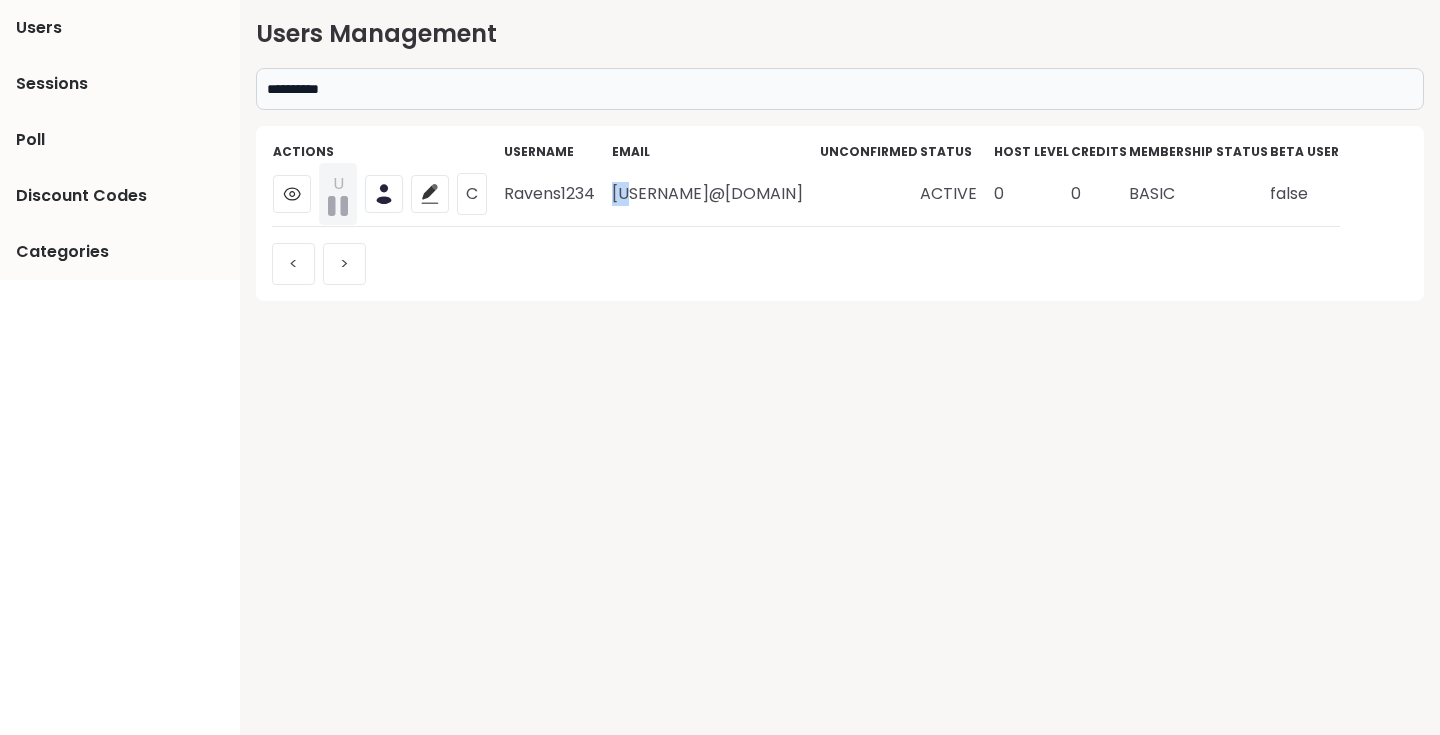 drag, startPoint x: 616, startPoint y: 193, endPoint x: 629, endPoint y: 193, distance: 13 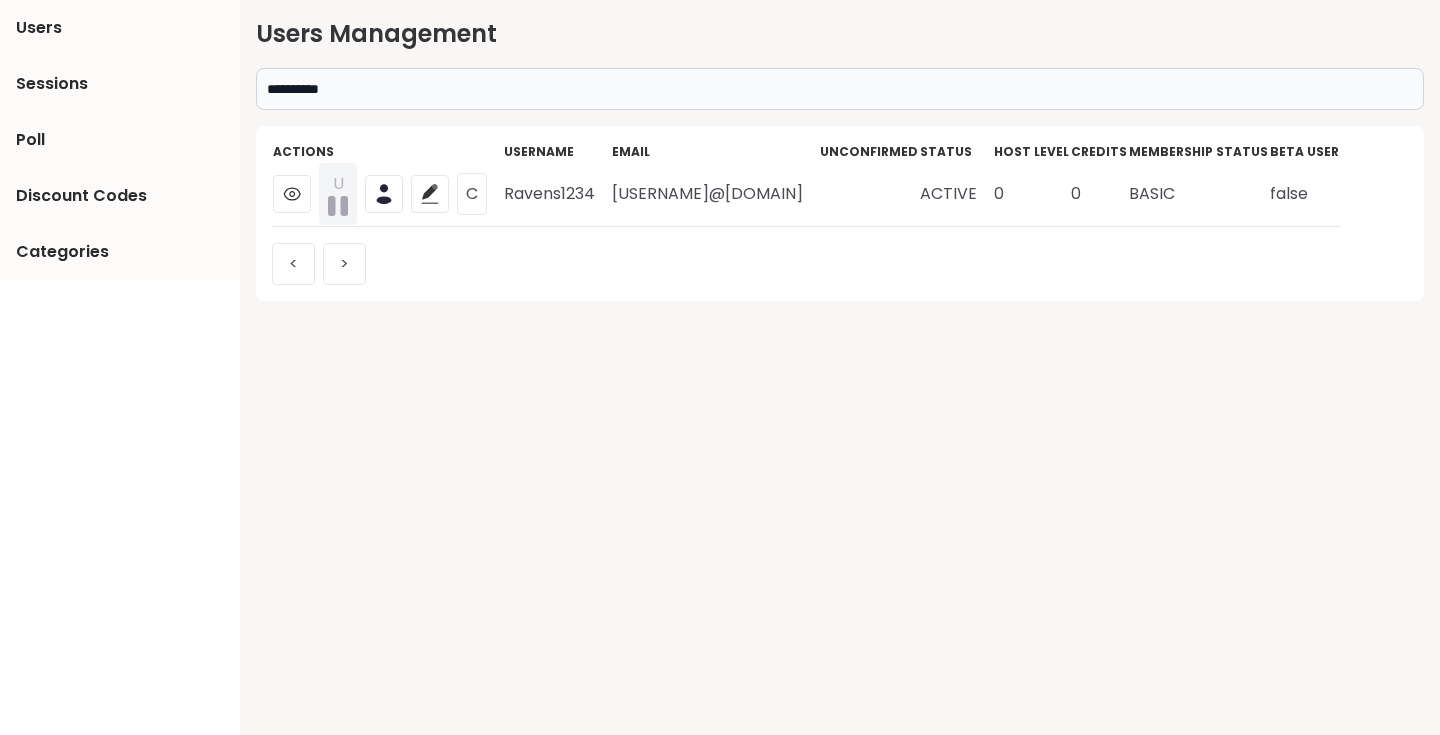 click on "Ravens1234" at bounding box center [557, 194] 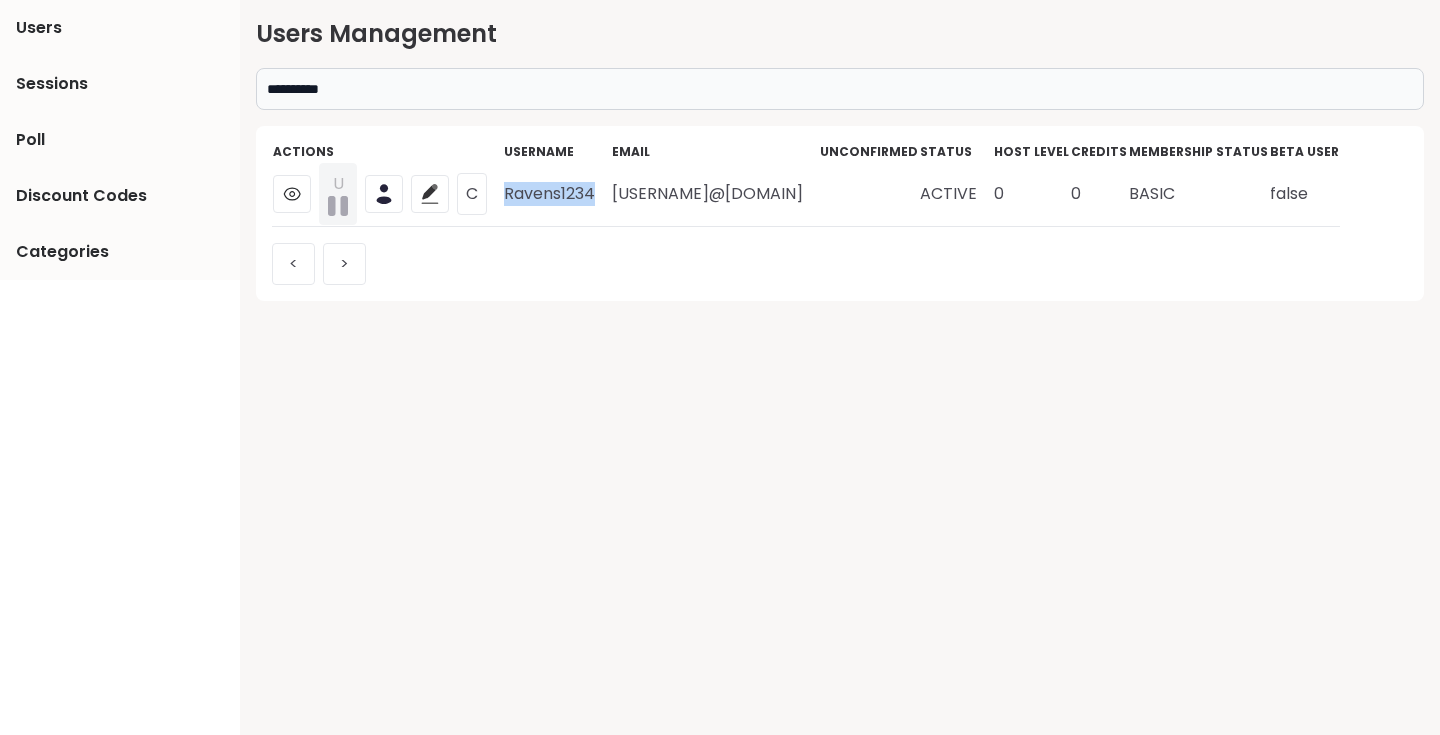 drag, startPoint x: 508, startPoint y: 194, endPoint x: 603, endPoint y: 193, distance: 95.005264 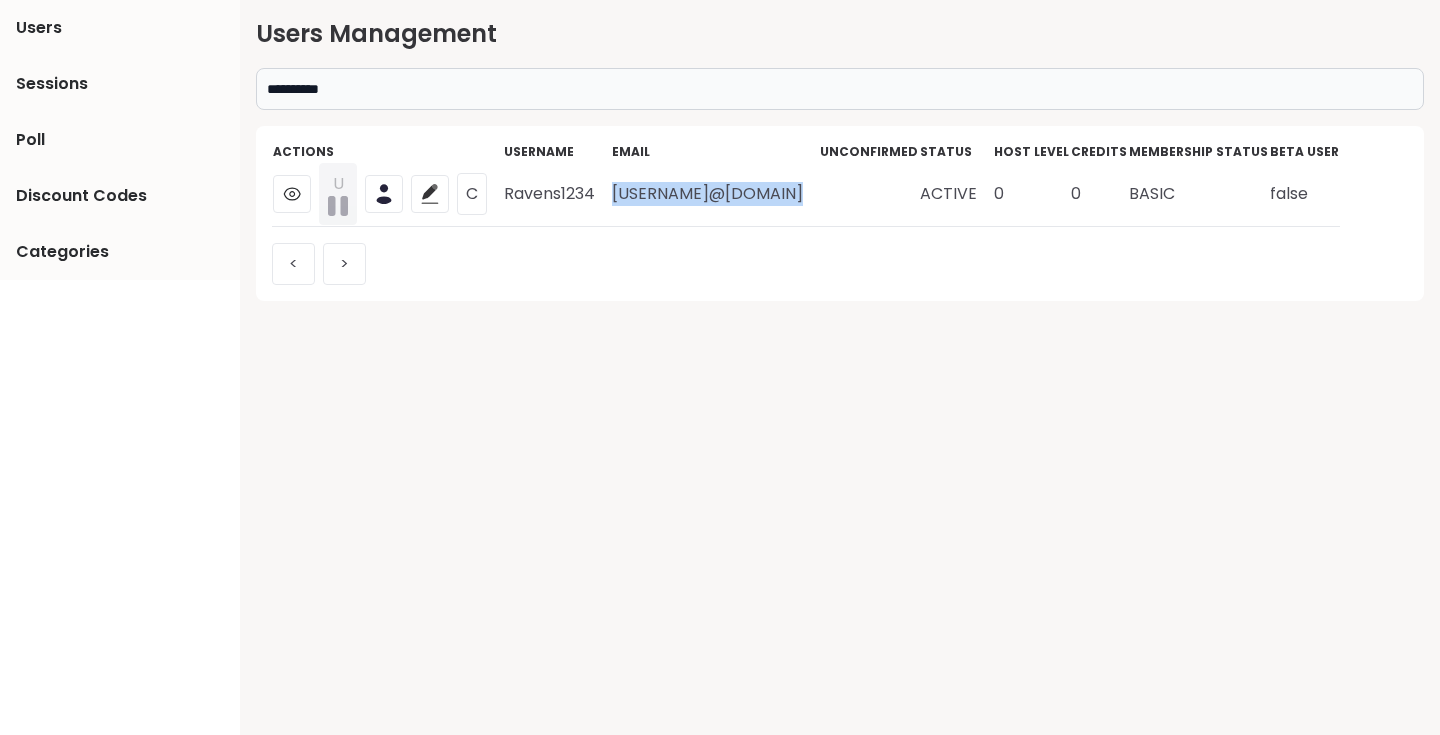 drag, startPoint x: 616, startPoint y: 194, endPoint x: 839, endPoint y: 198, distance: 223.03587 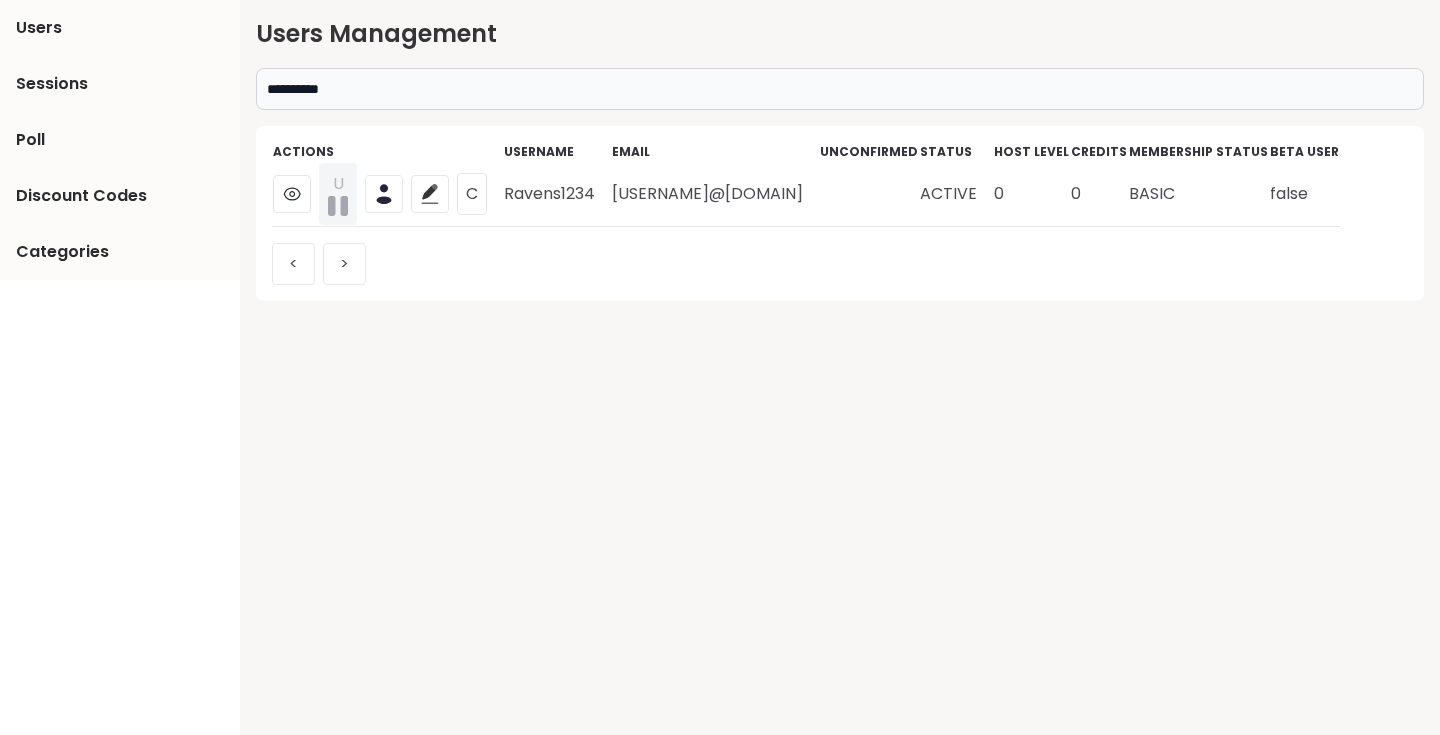 drag, startPoint x: 615, startPoint y: 193, endPoint x: 818, endPoint y: 192, distance: 203.00246 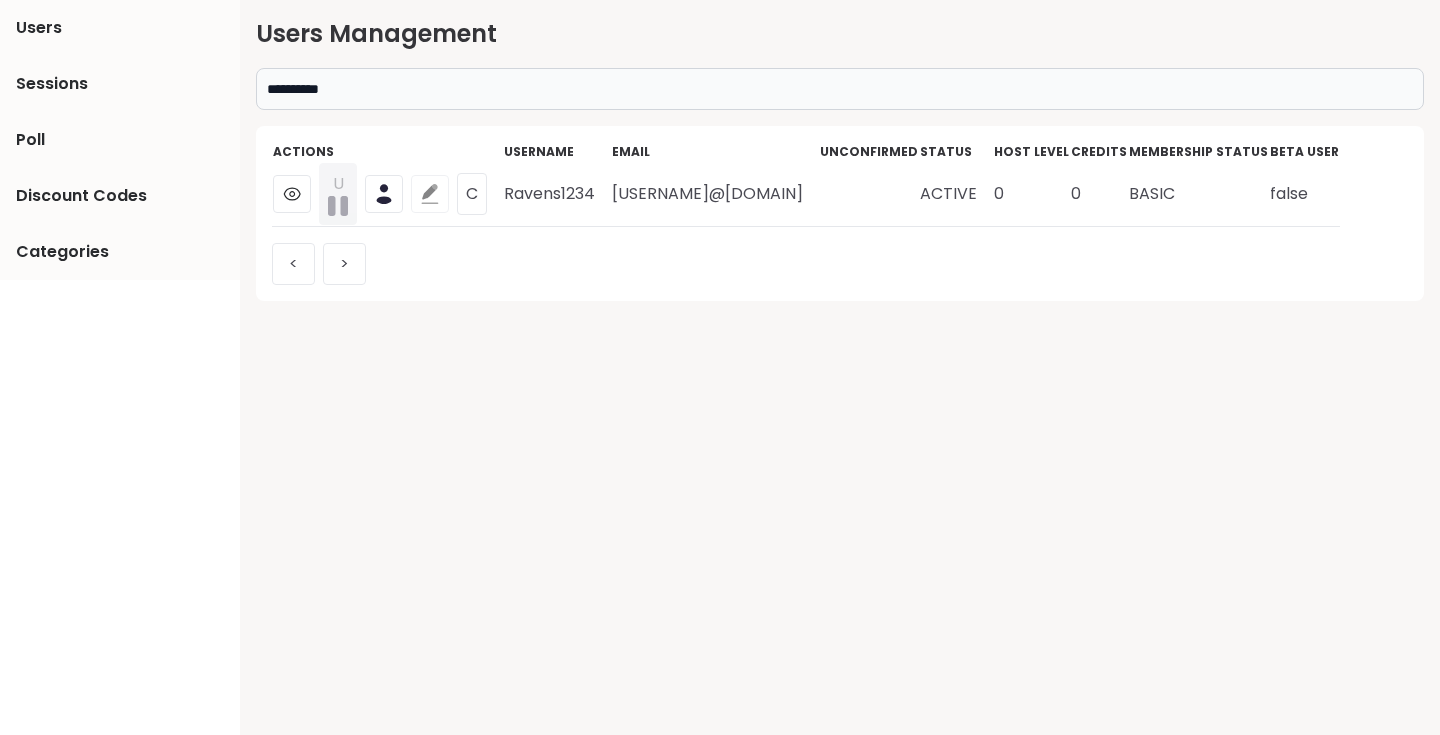 click 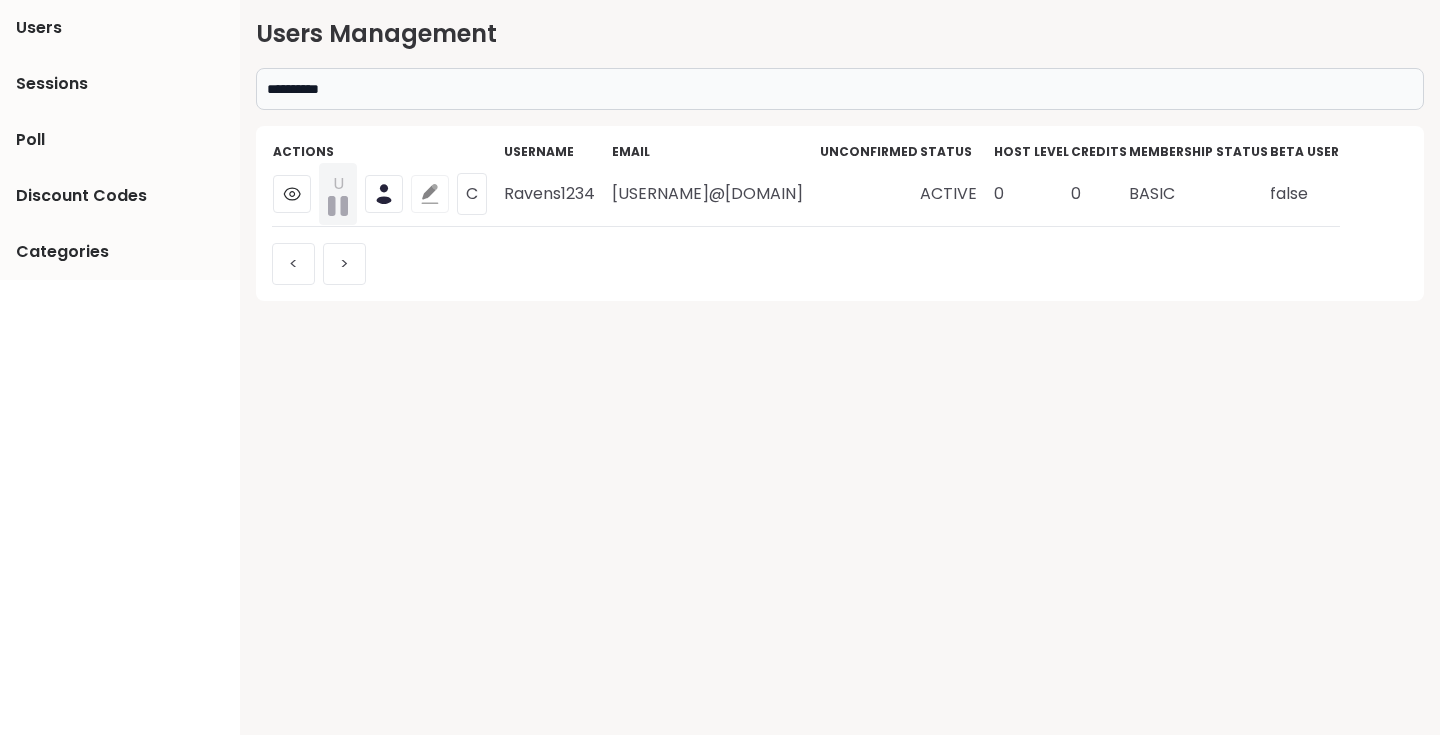 click 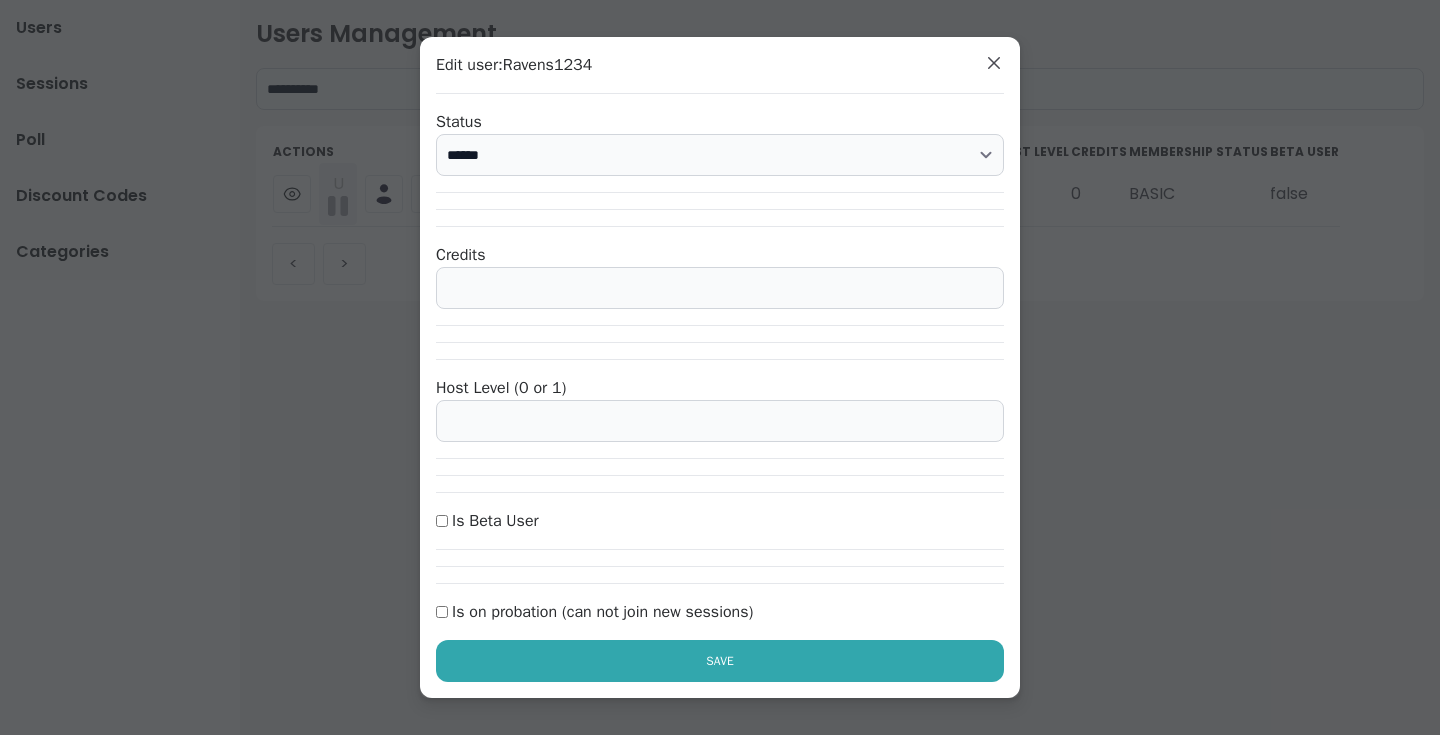 click on "*" at bounding box center [720, 288] 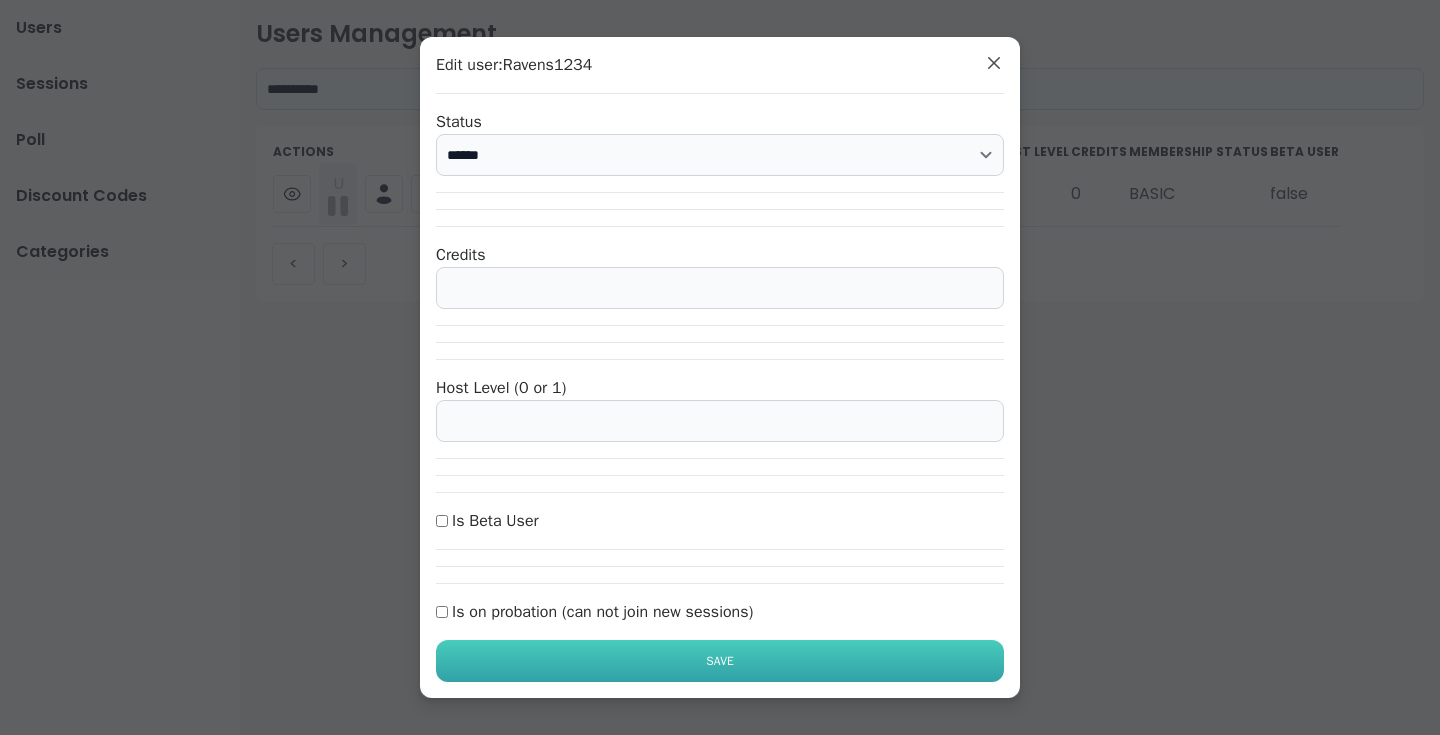 type on "*" 